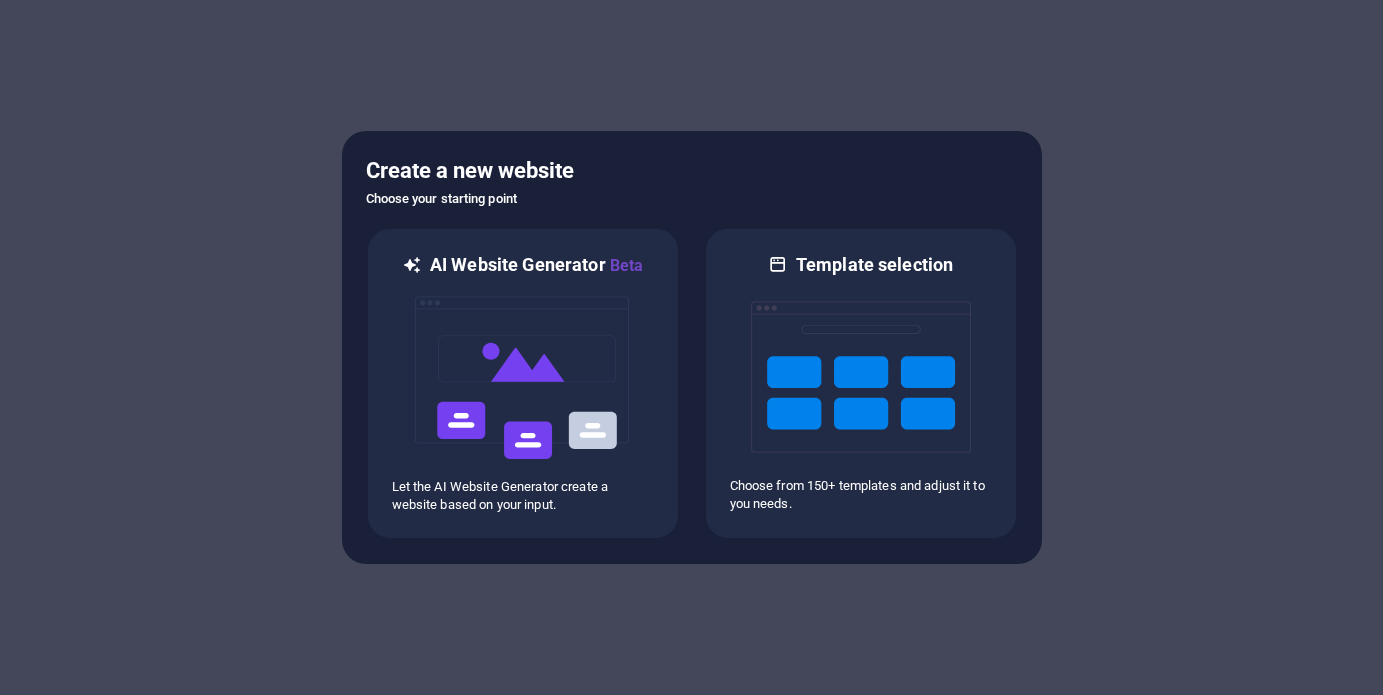scroll, scrollTop: 0, scrollLeft: 0, axis: both 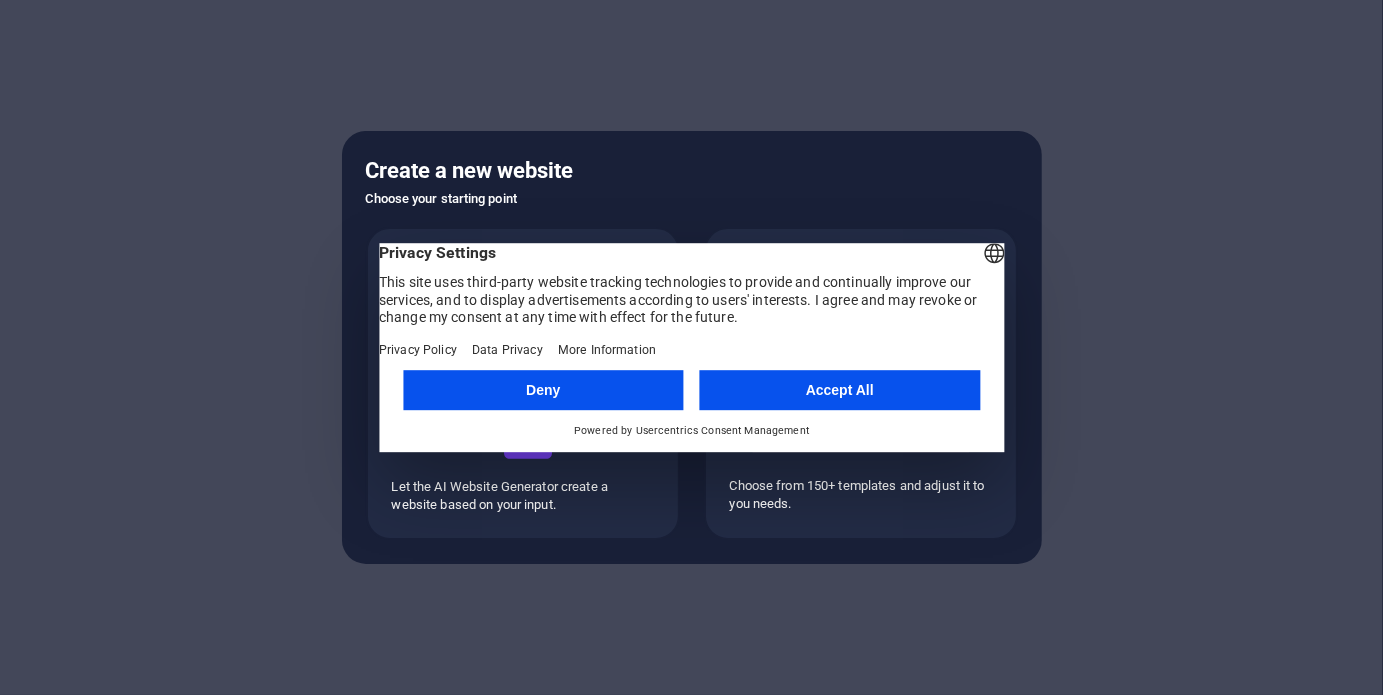 click on "Accept All" at bounding box center (840, 390) 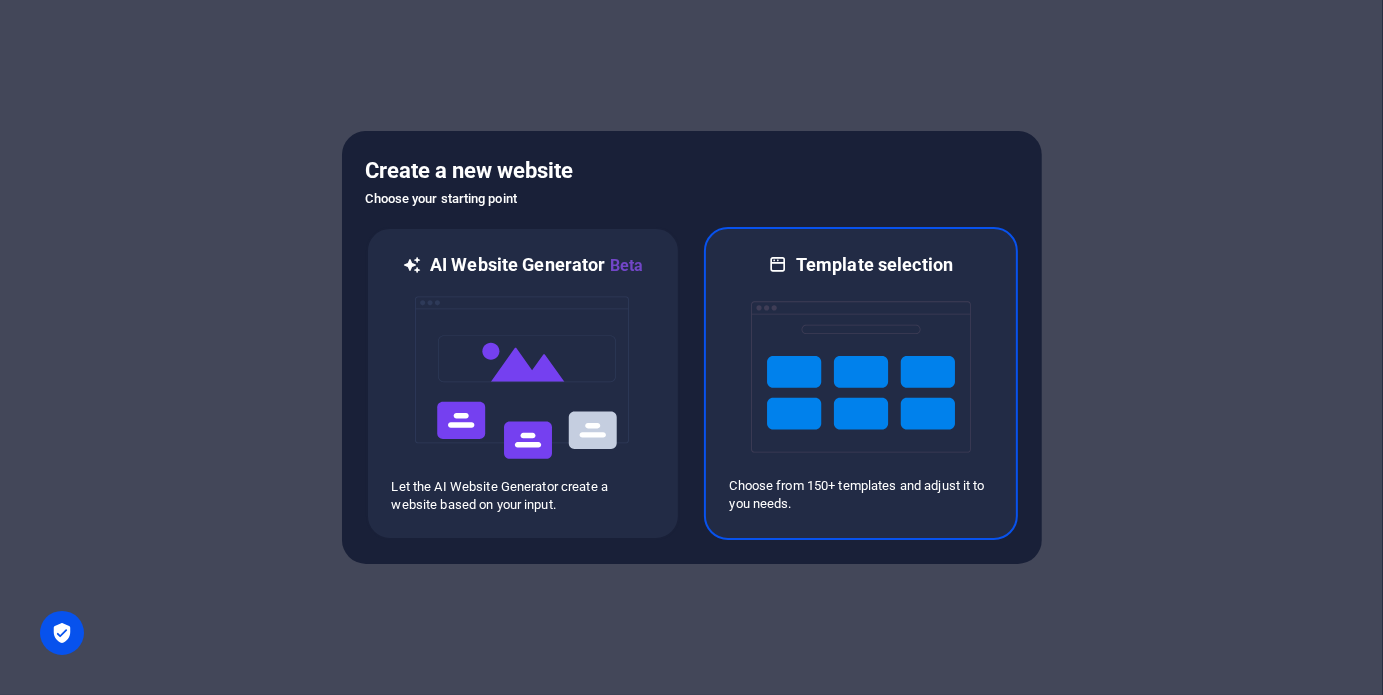 click at bounding box center (861, 377) 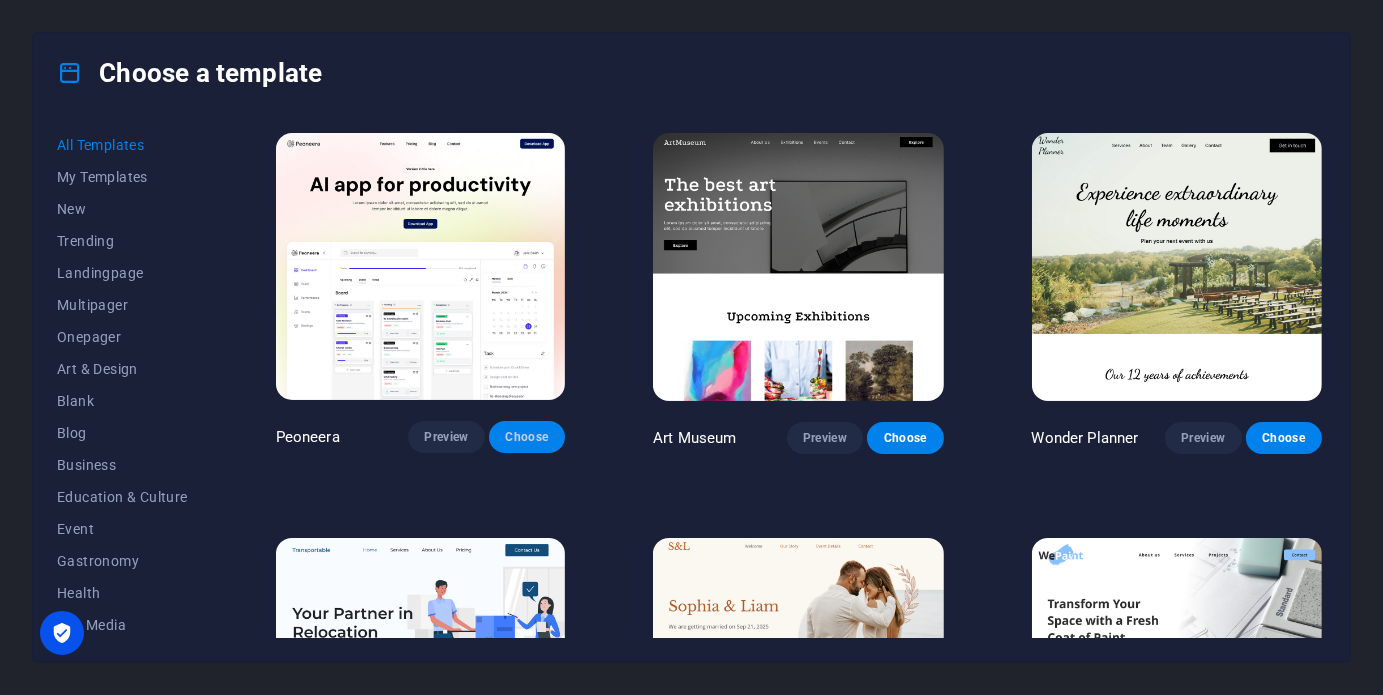 click on "Choose" at bounding box center [527, 437] 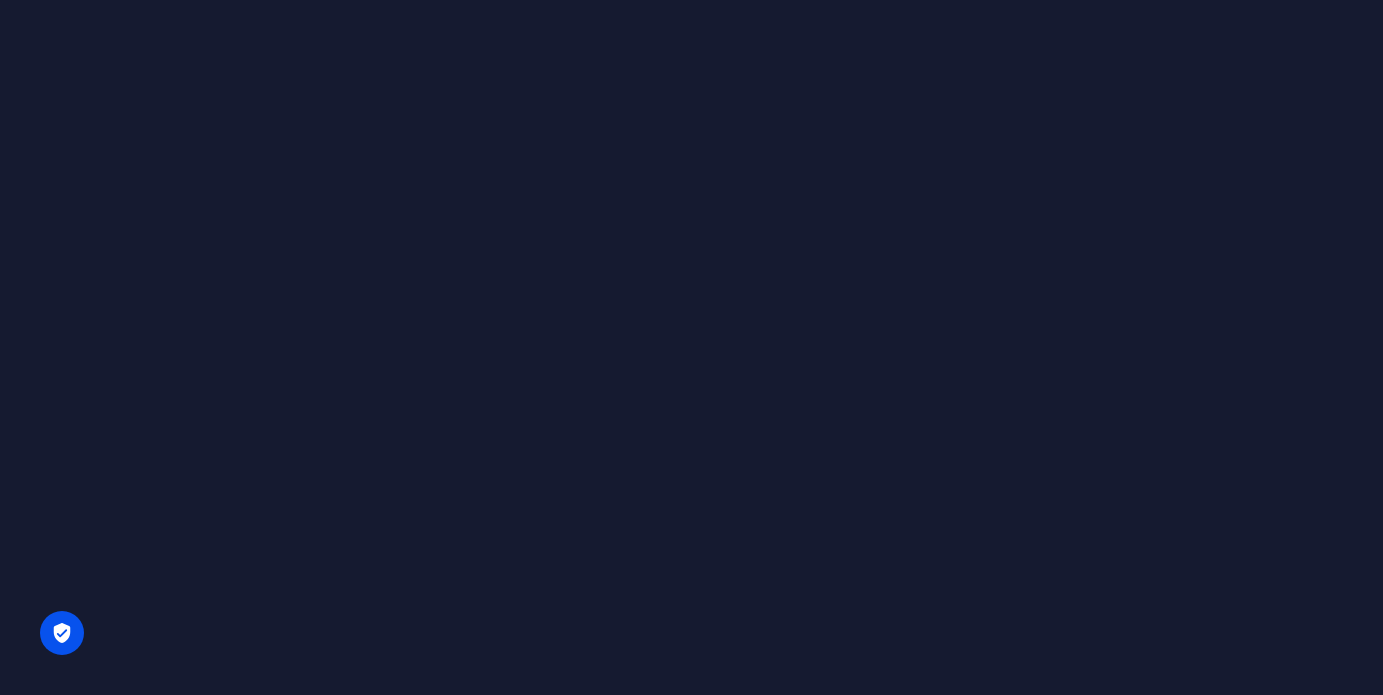 scroll, scrollTop: 0, scrollLeft: 0, axis: both 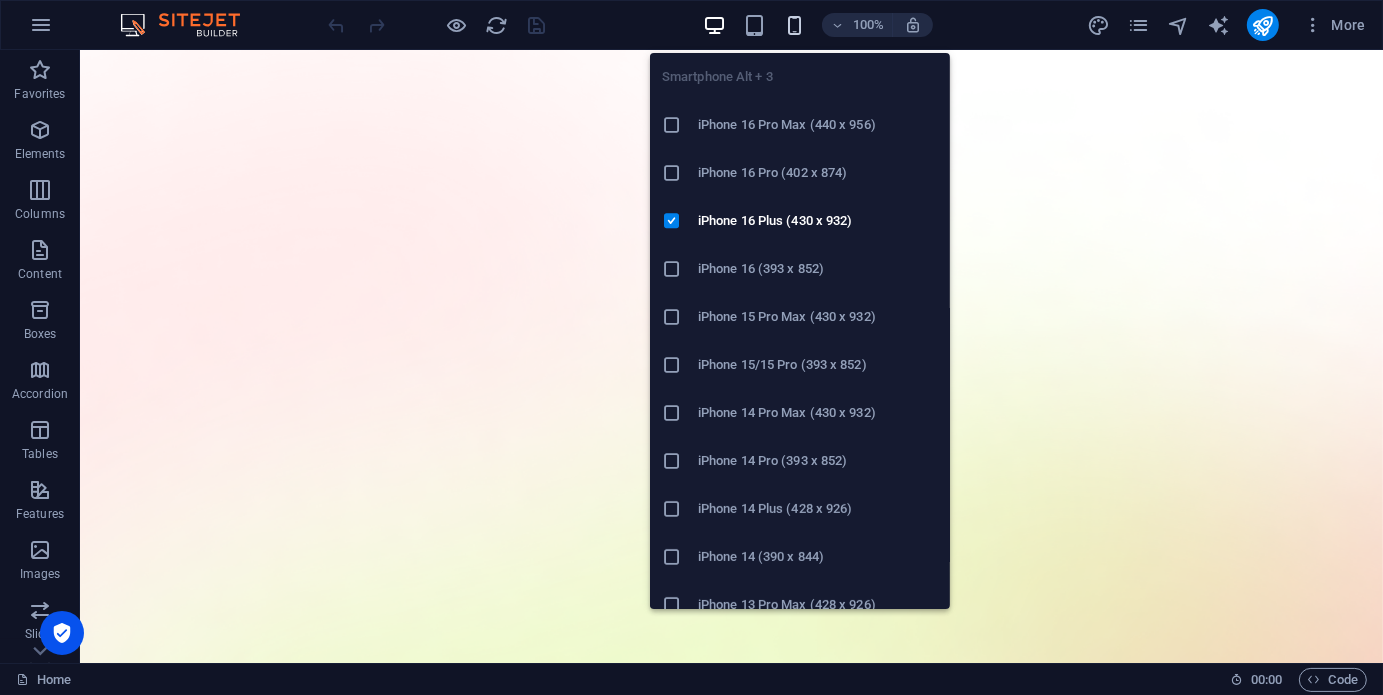 click at bounding box center (794, 25) 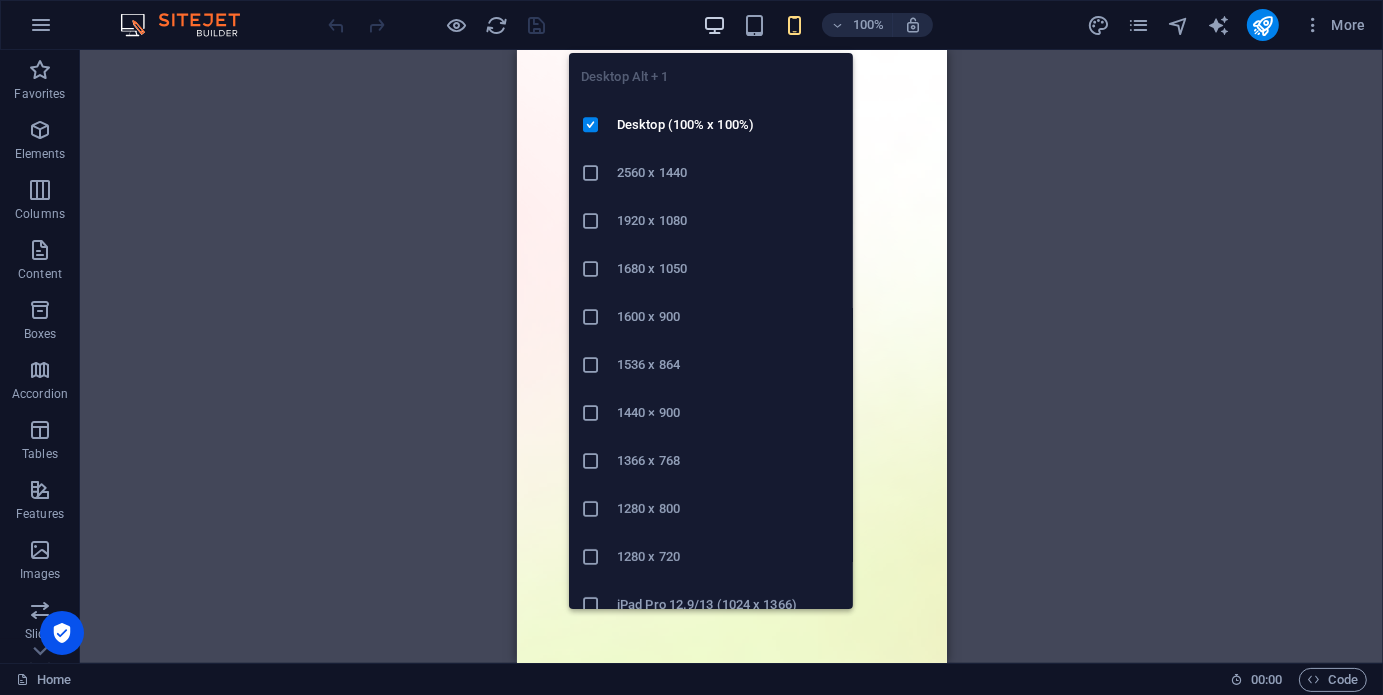 click at bounding box center [714, 25] 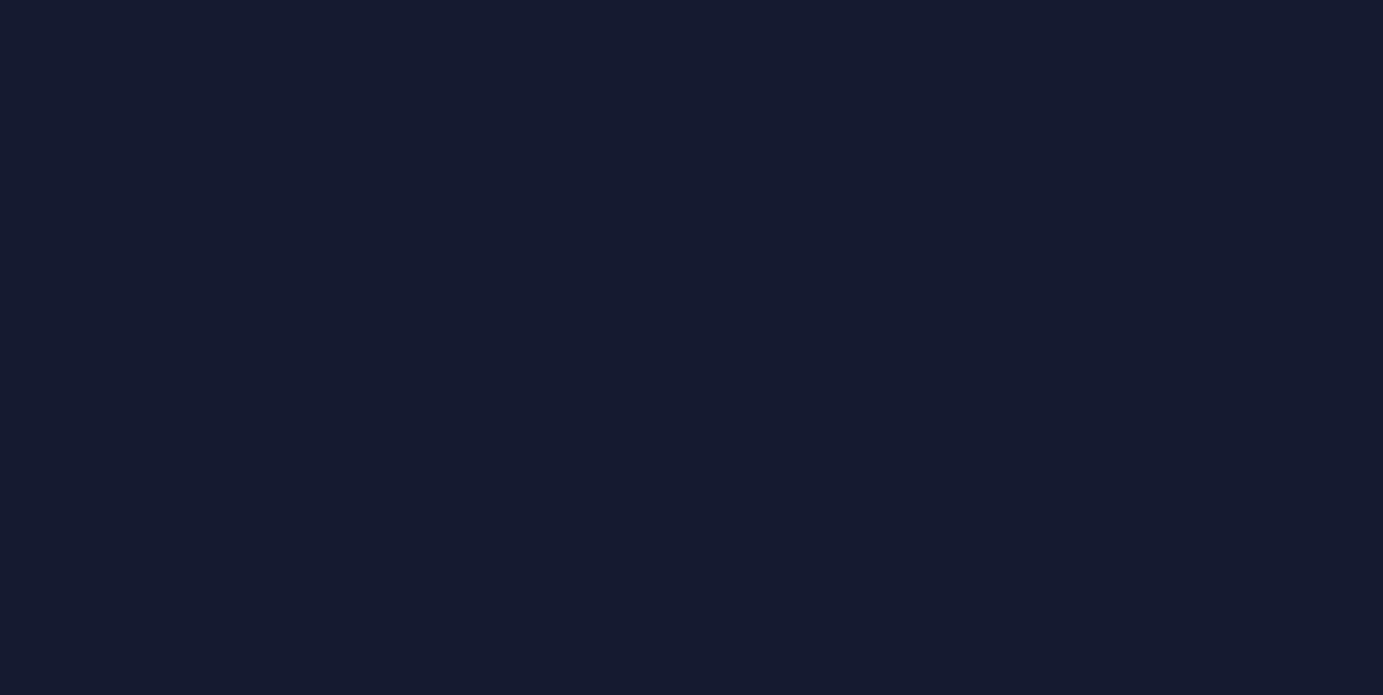 scroll, scrollTop: 0, scrollLeft: 0, axis: both 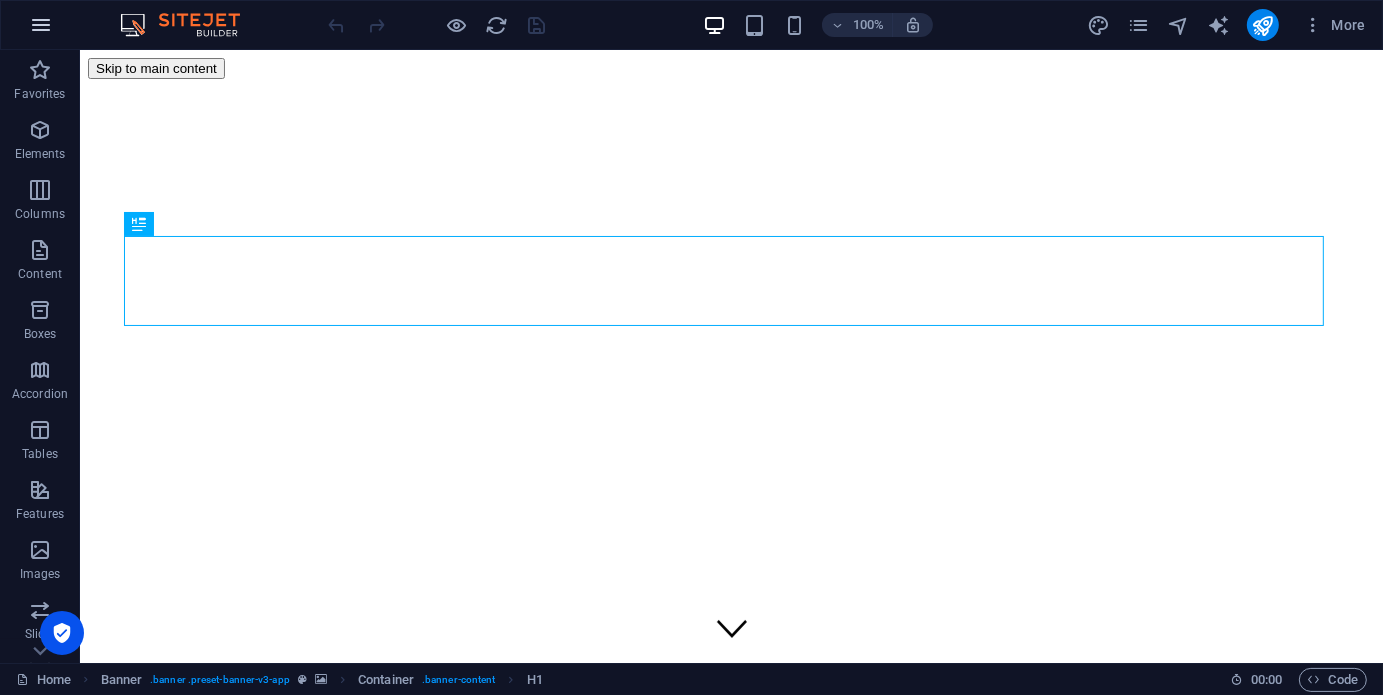 click at bounding box center [41, 25] 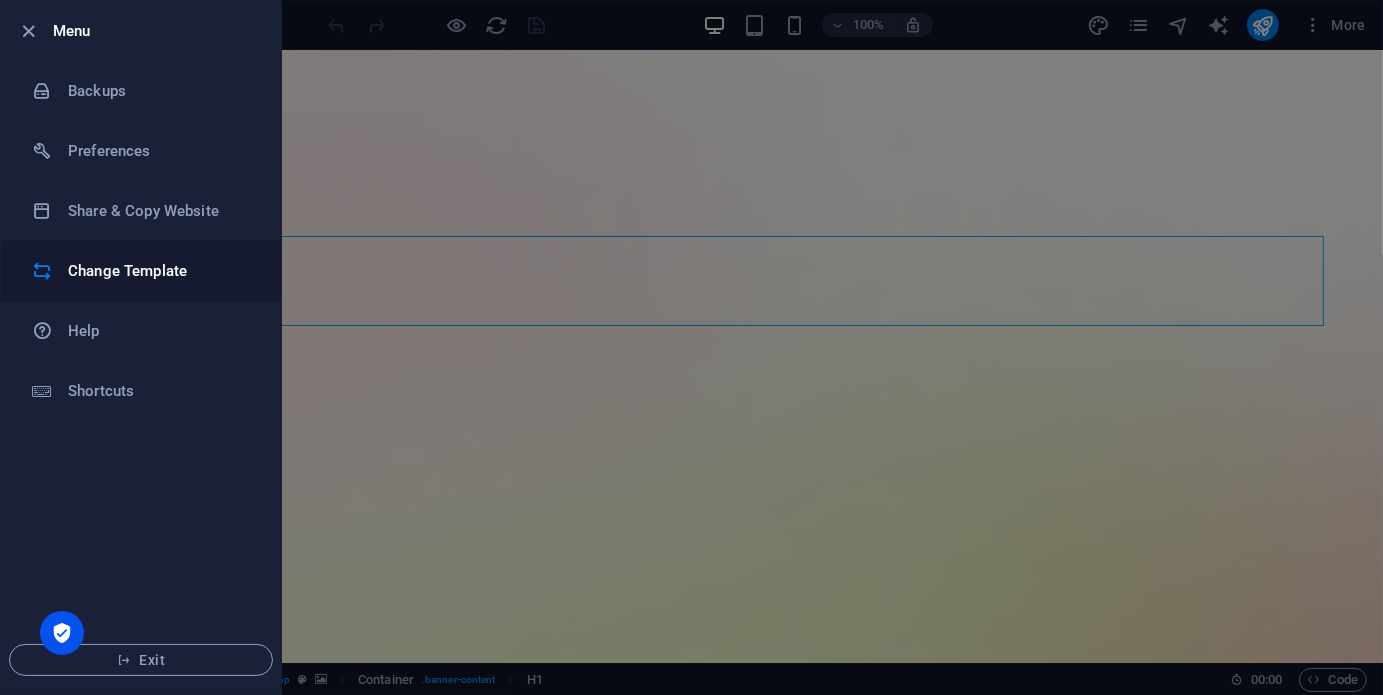 click on "Change Template" at bounding box center [160, 271] 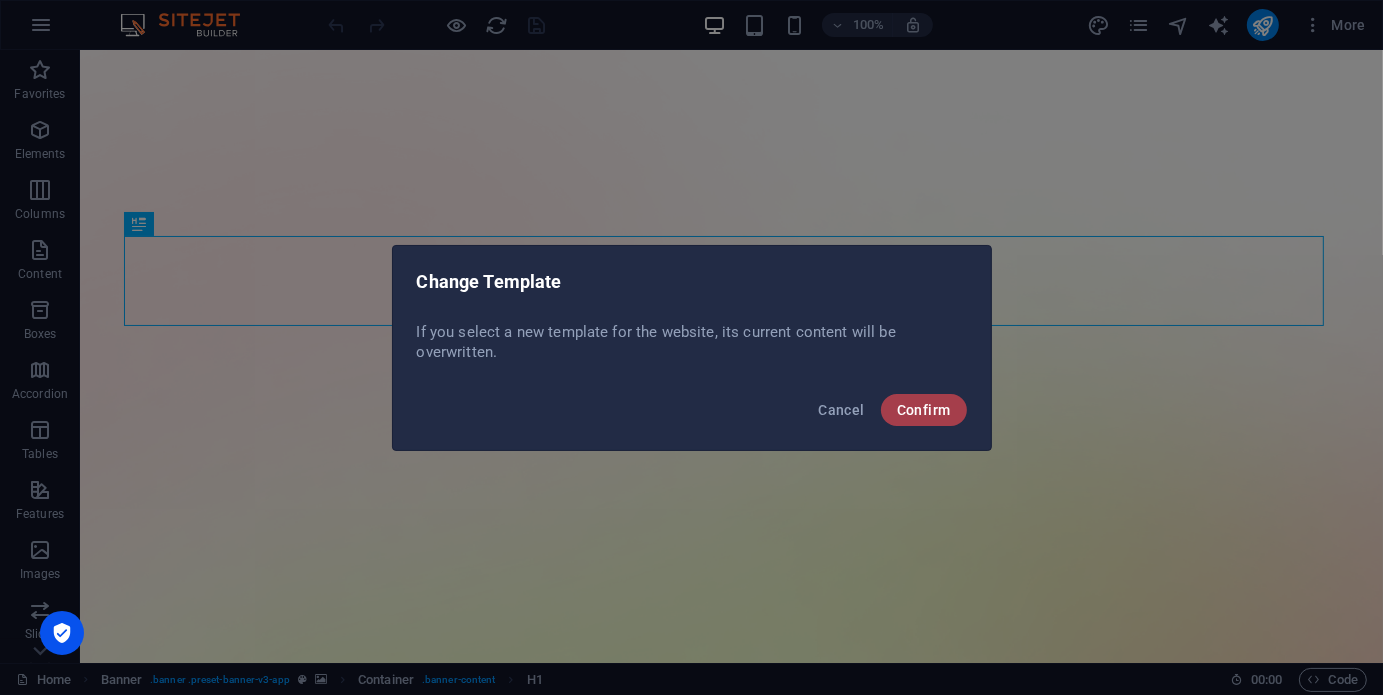 click on "Confirm" at bounding box center (924, 410) 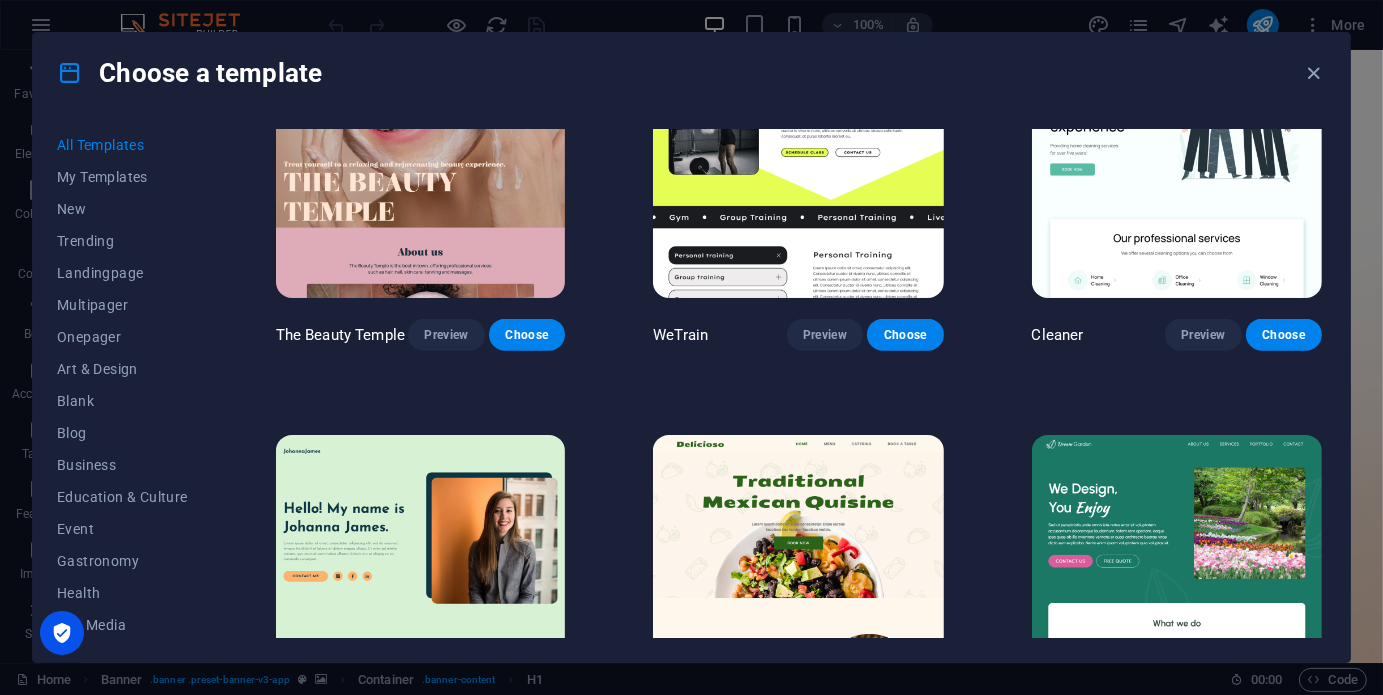 scroll, scrollTop: 2533, scrollLeft: 0, axis: vertical 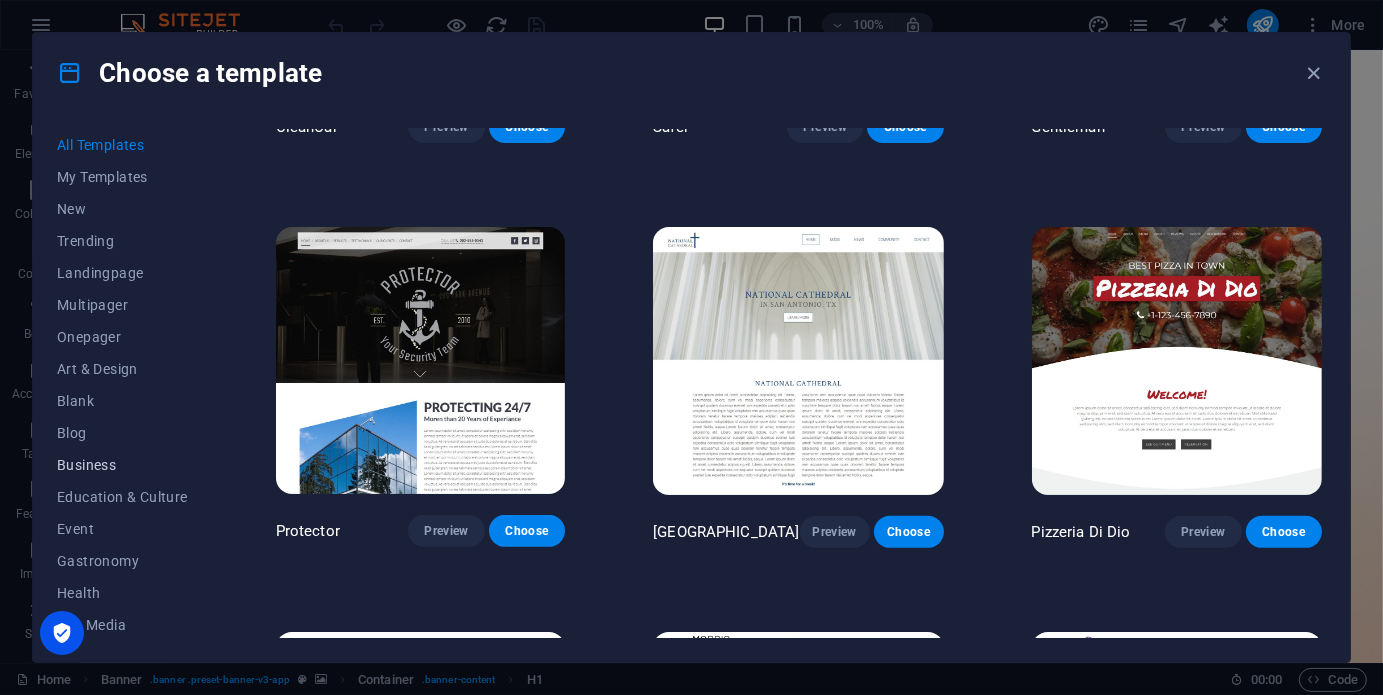 click on "Business" at bounding box center [122, 465] 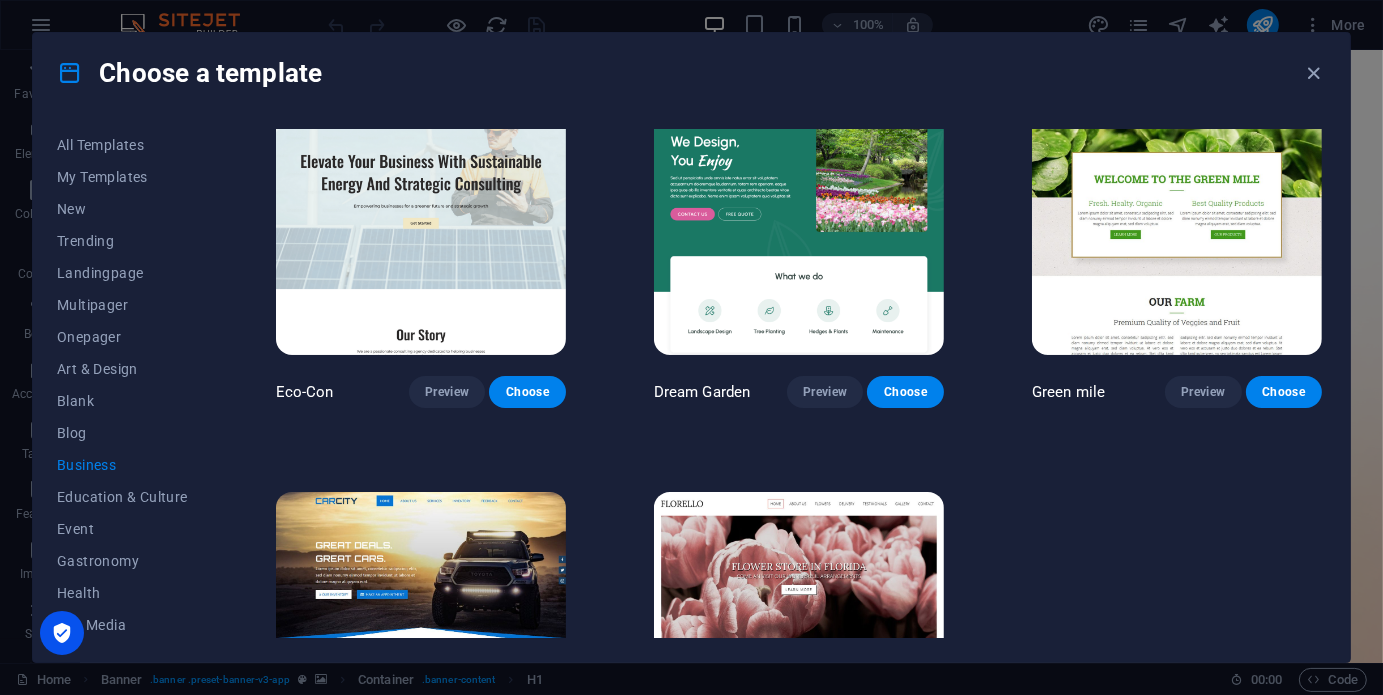 scroll, scrollTop: 0, scrollLeft: 0, axis: both 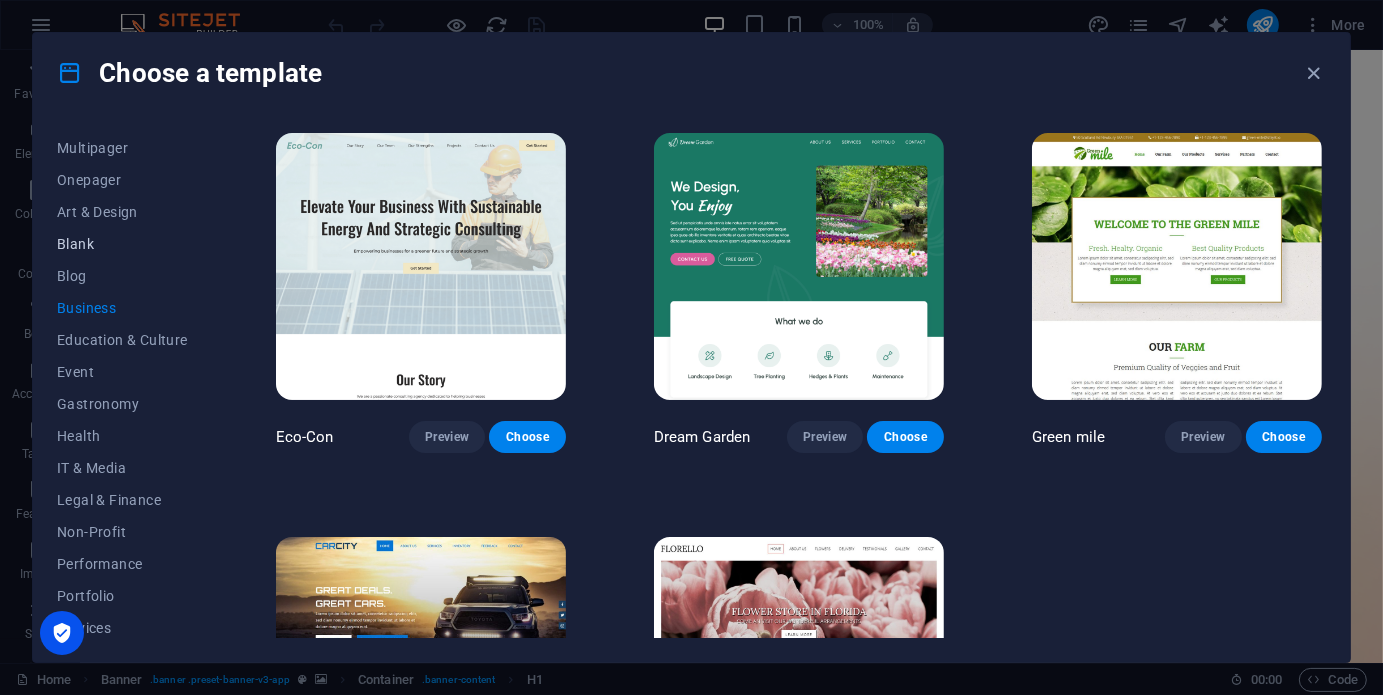 click on "Blank" at bounding box center (122, 244) 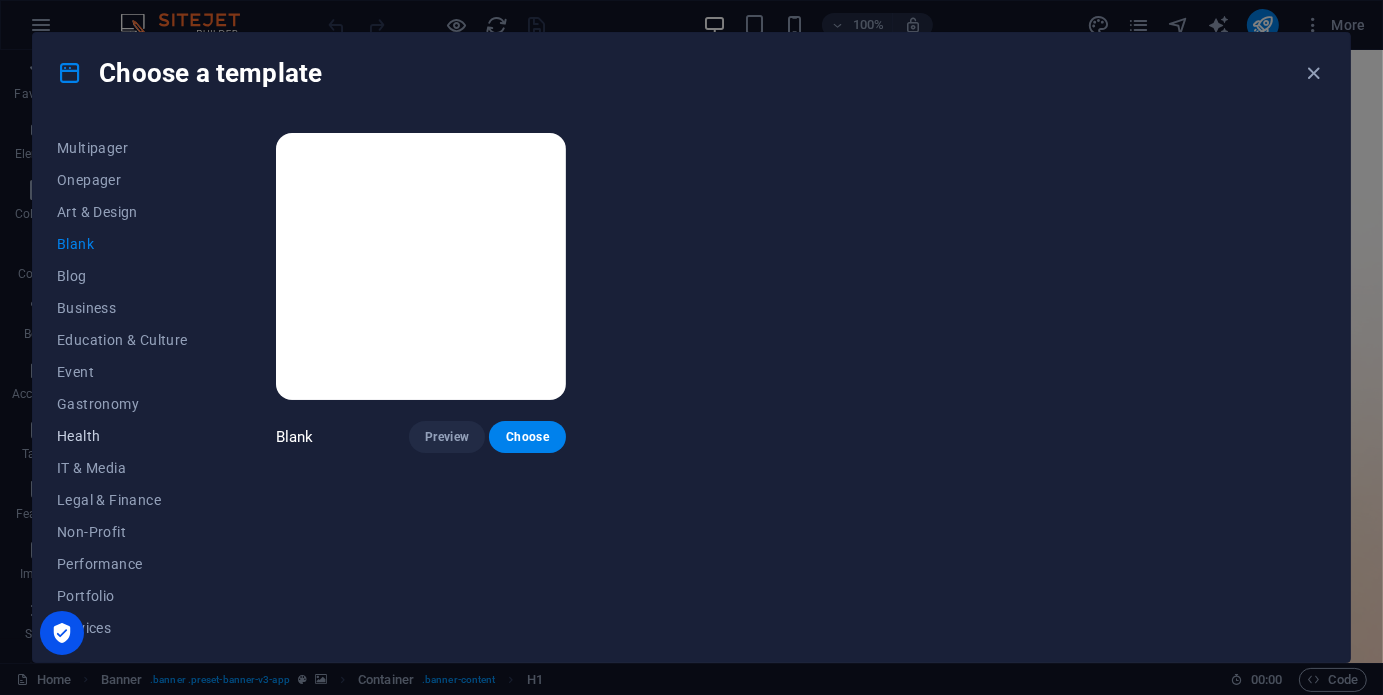 scroll, scrollTop: 290, scrollLeft: 0, axis: vertical 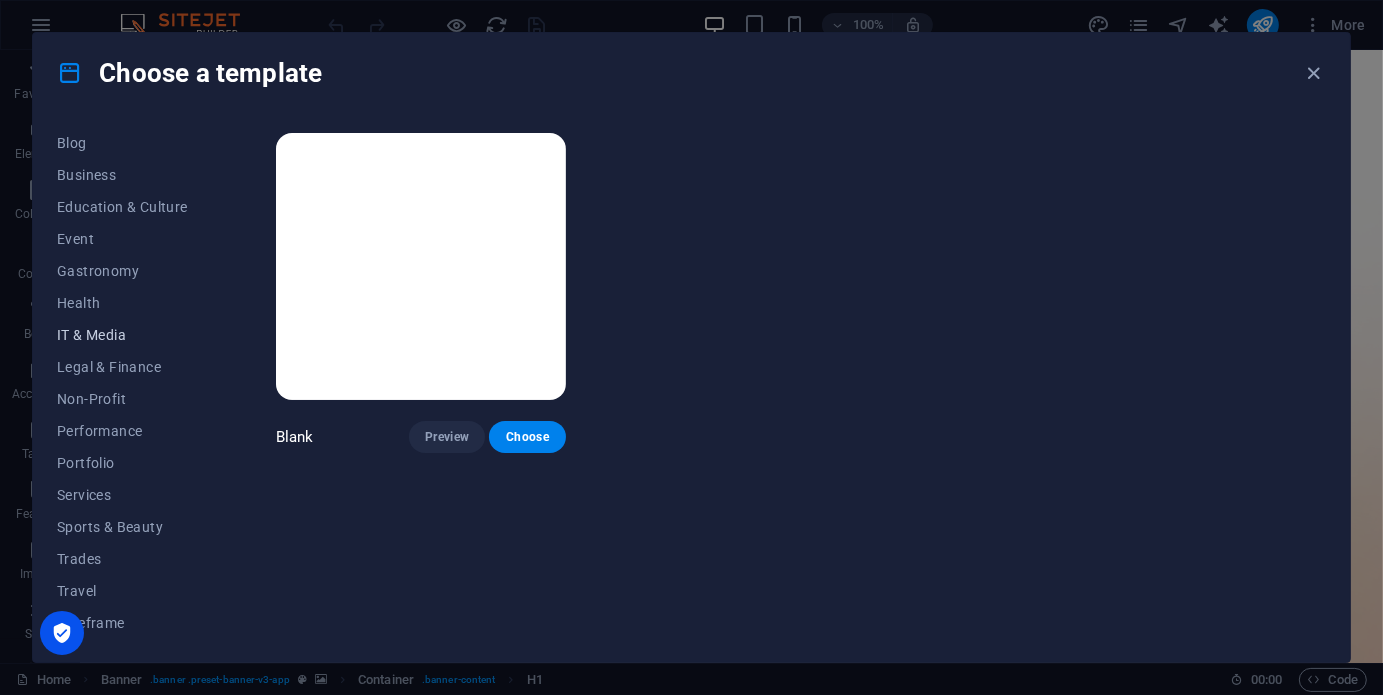 click on "IT & Media" at bounding box center (122, 335) 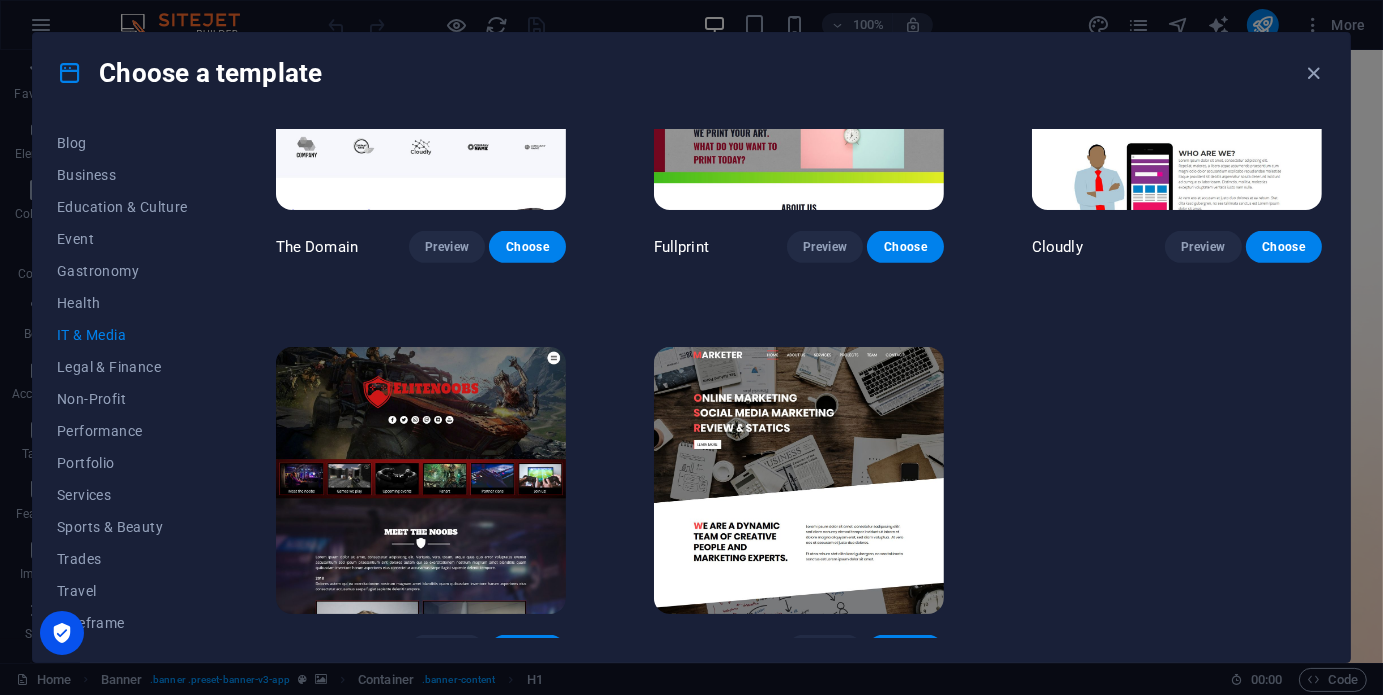 scroll, scrollTop: 1016, scrollLeft: 0, axis: vertical 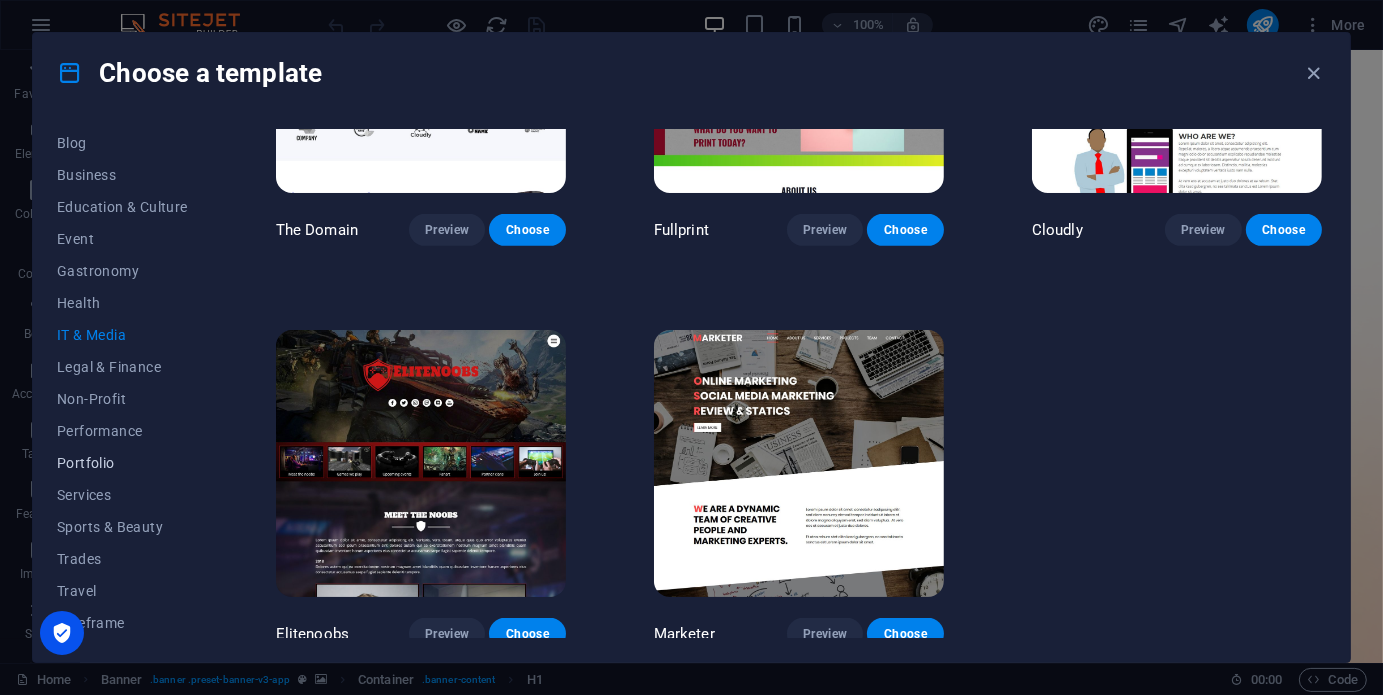 click on "Portfolio" at bounding box center (122, 463) 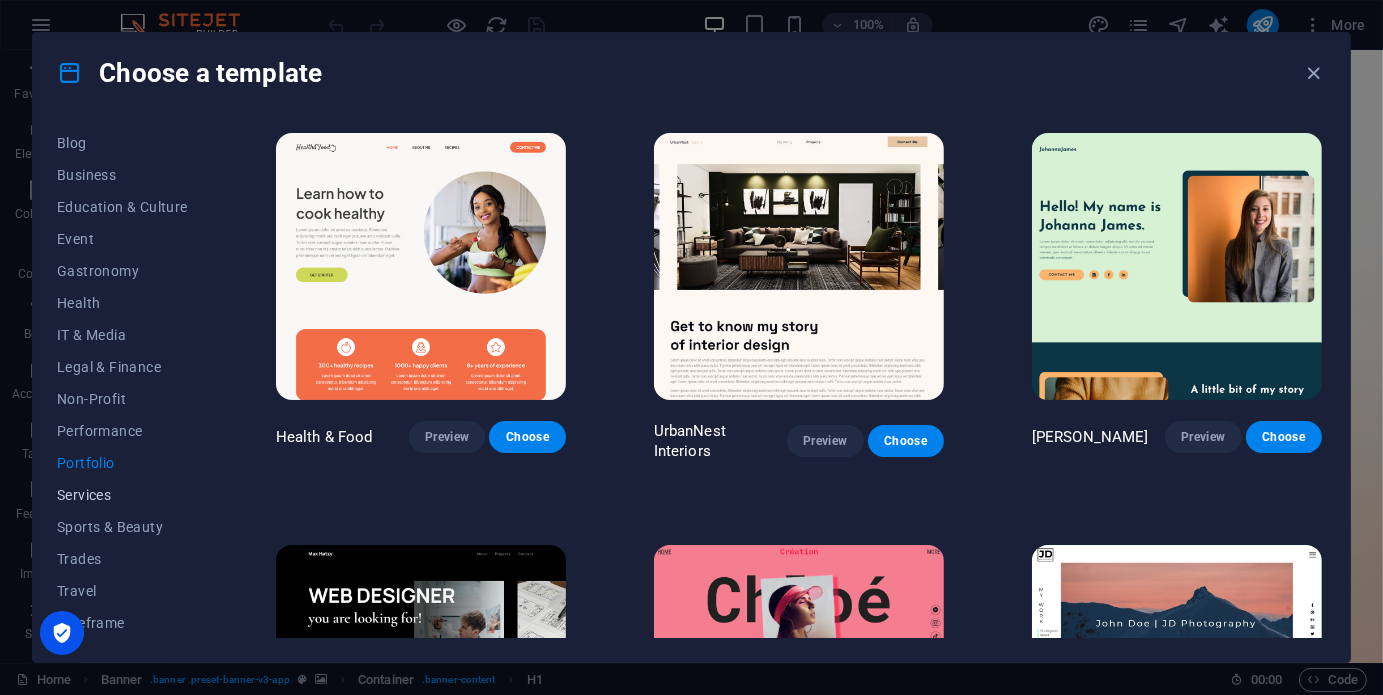 click on "Services" at bounding box center (122, 495) 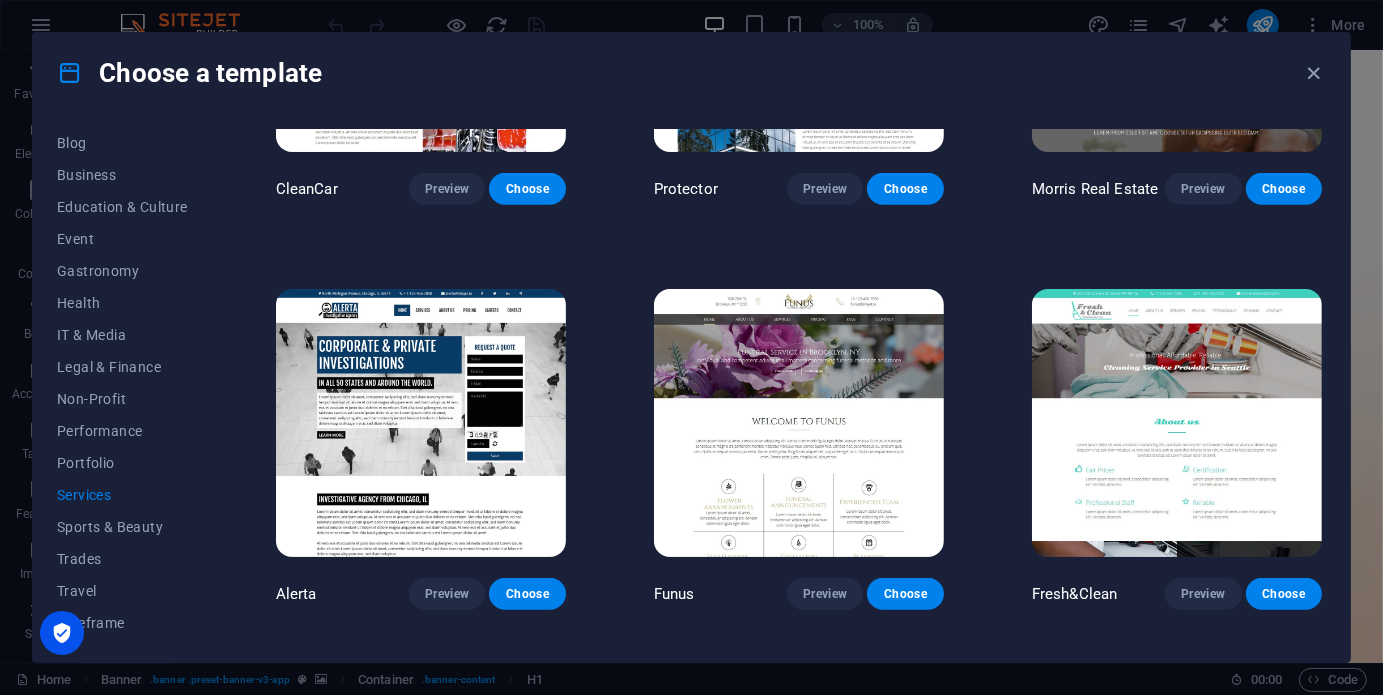 scroll, scrollTop: 1466, scrollLeft: 0, axis: vertical 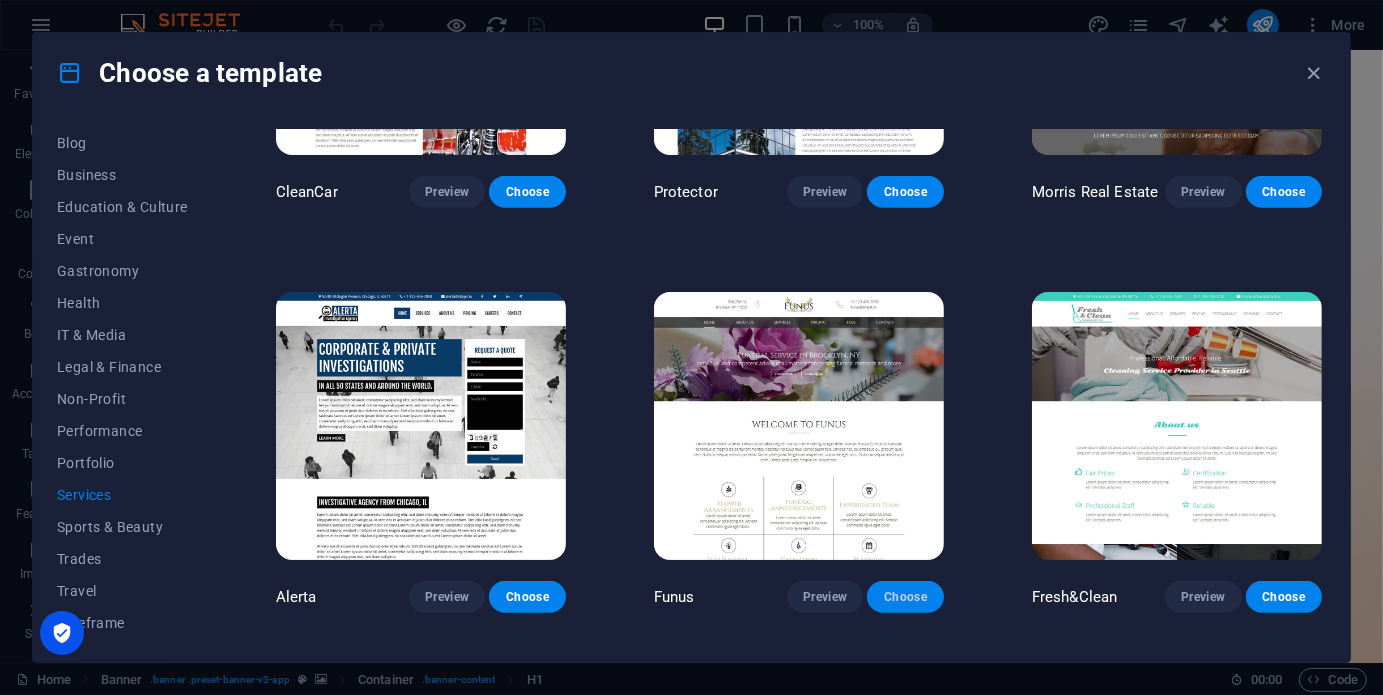 click on "Choose" at bounding box center (905, 597) 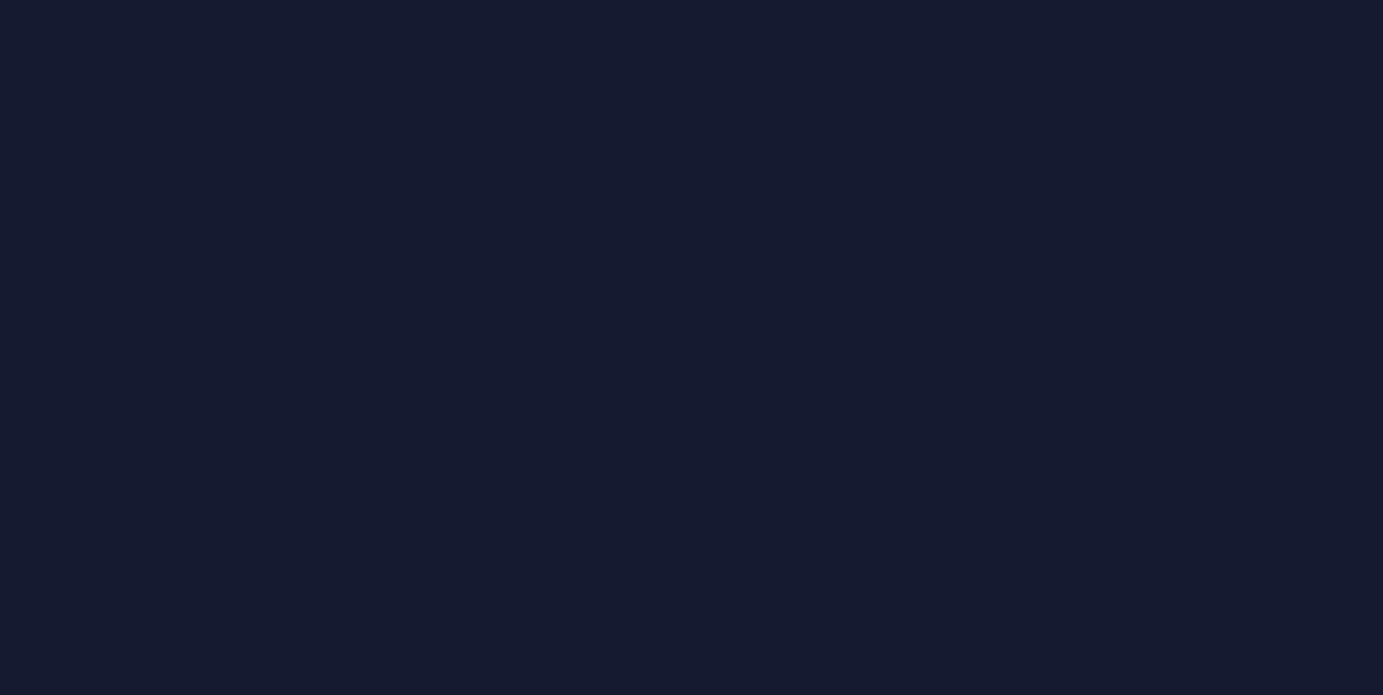 scroll, scrollTop: 0, scrollLeft: 0, axis: both 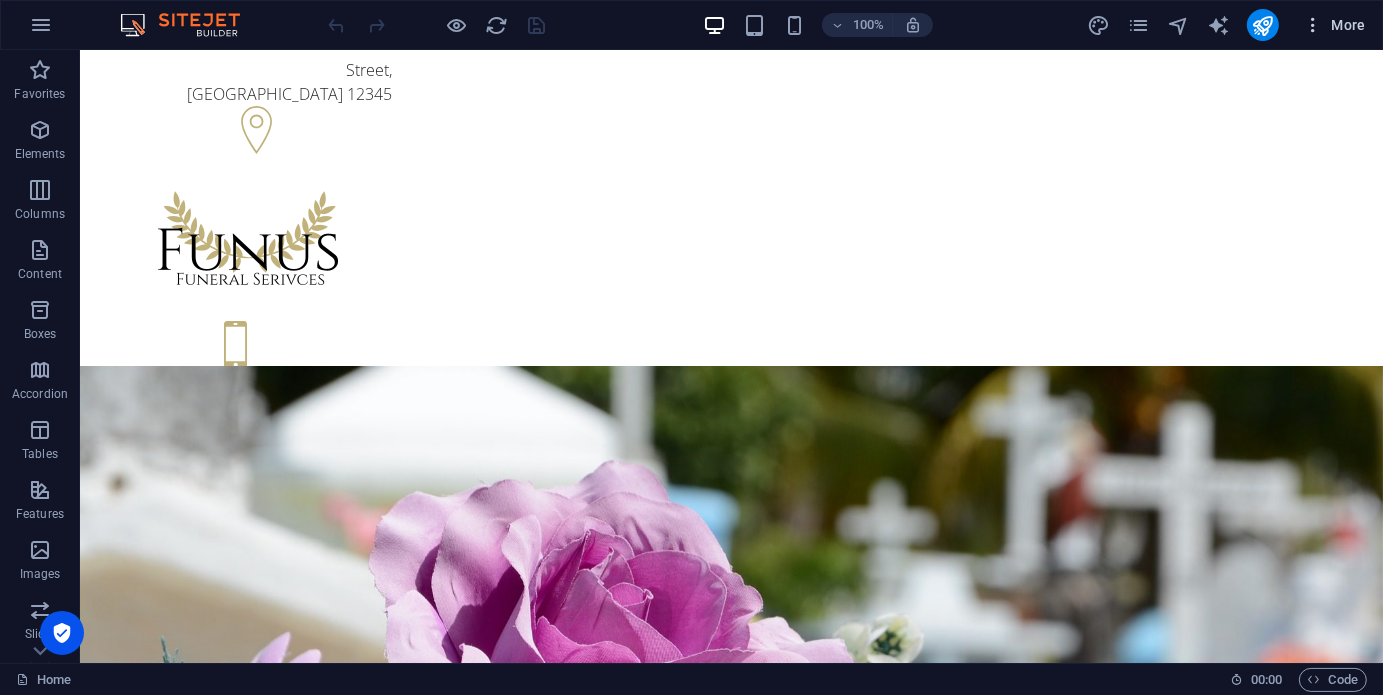 click at bounding box center (1313, 25) 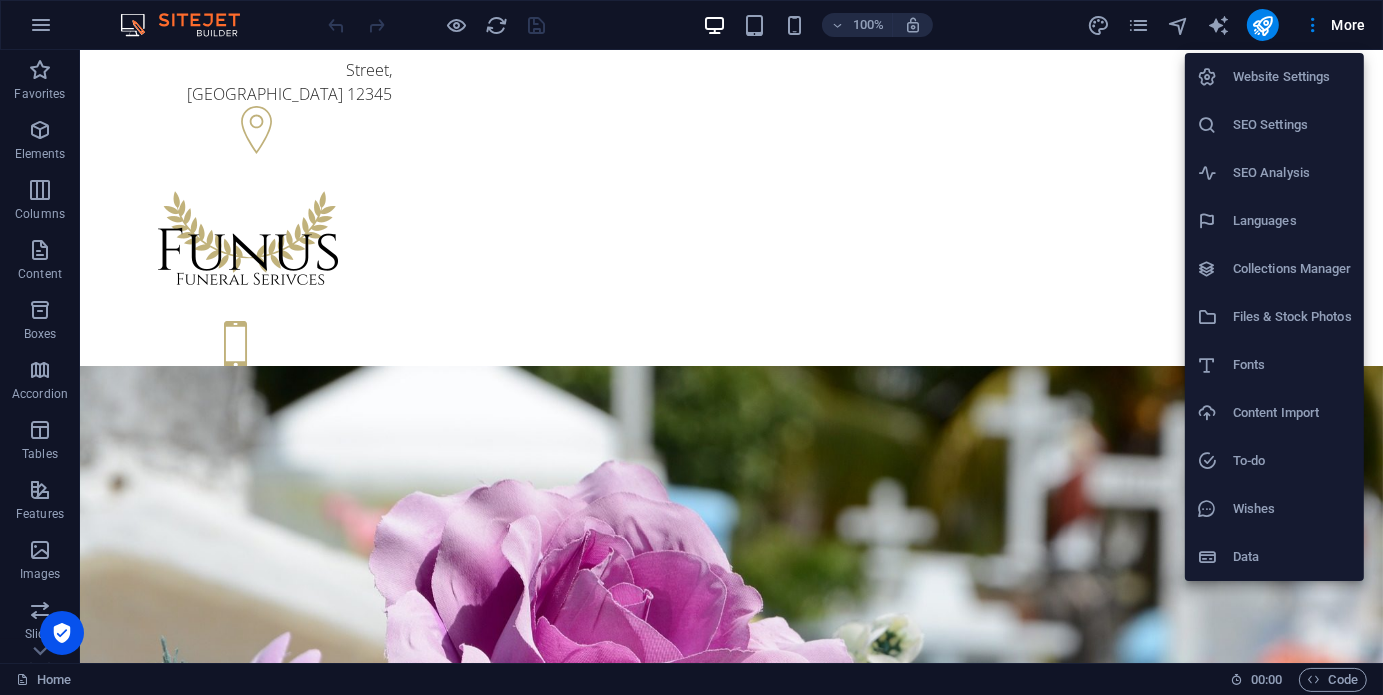 click at bounding box center [691, 347] 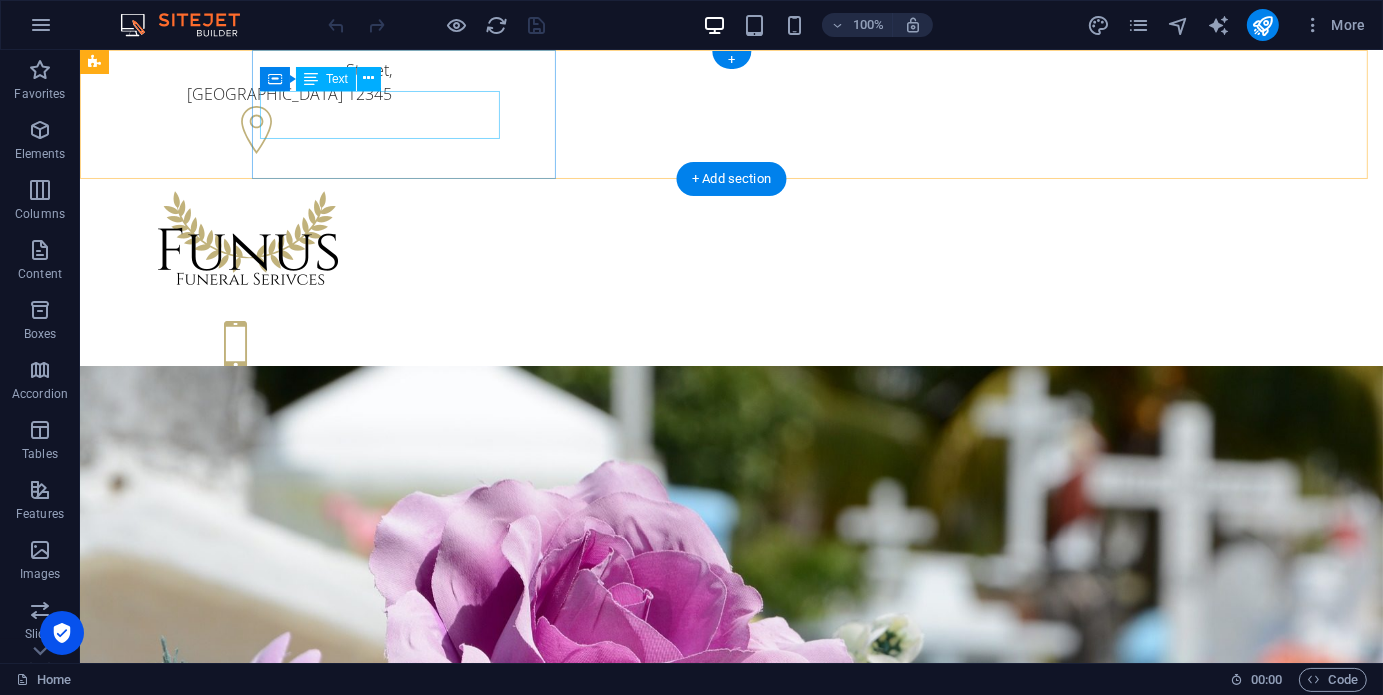 click on "Street , Berlin   12345" at bounding box center [247, 82] 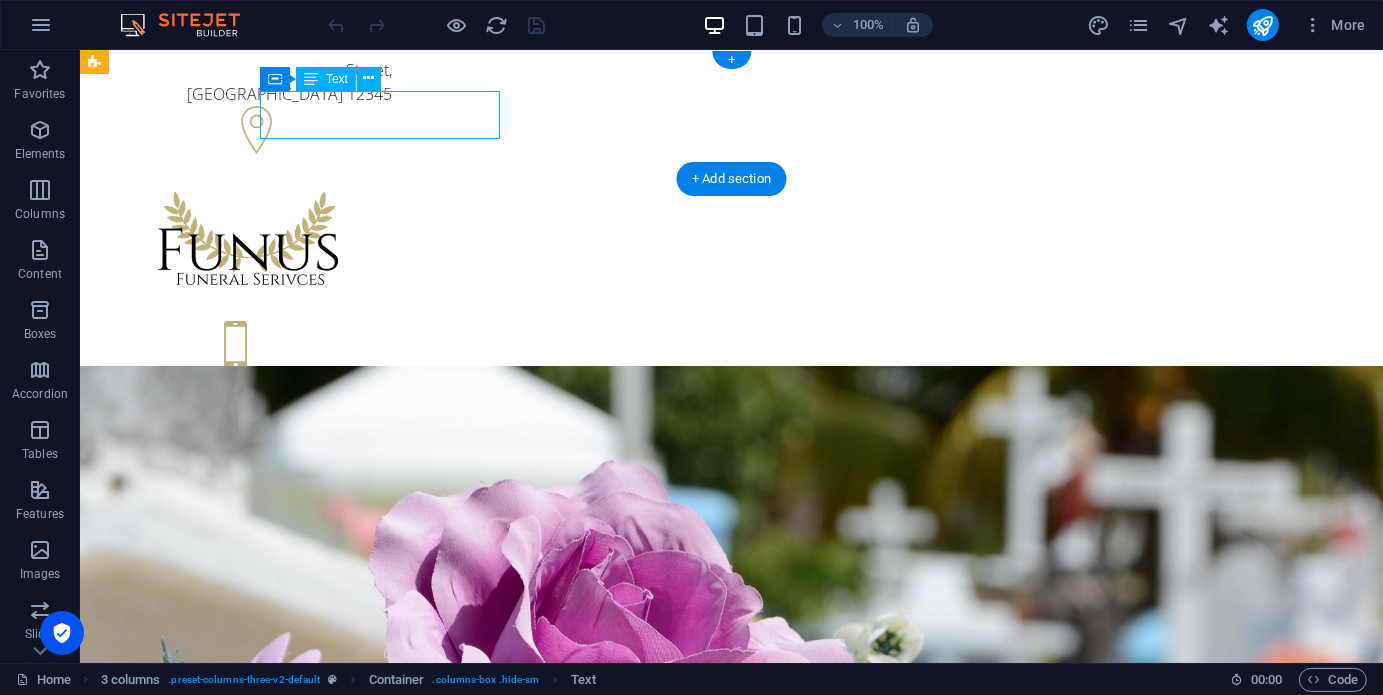 click on "Street , Berlin   12345" at bounding box center (247, 82) 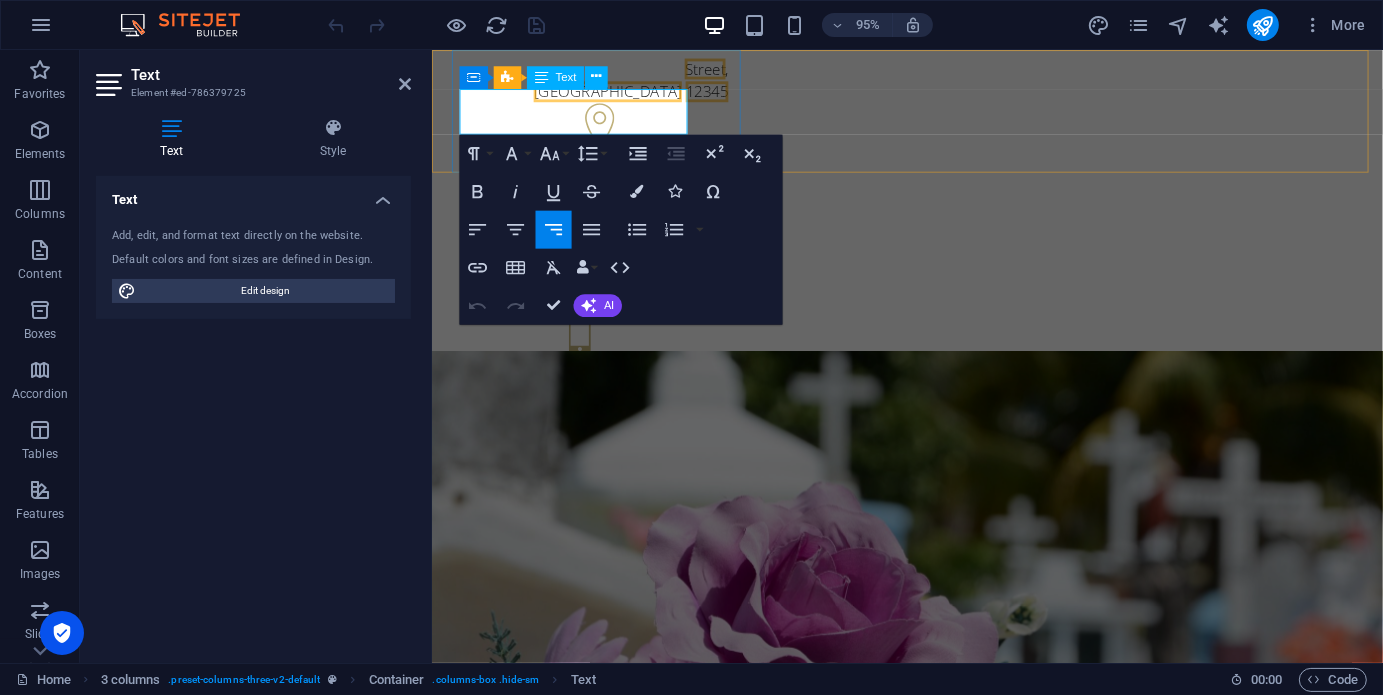 click on "Street" at bounding box center (718, 70) 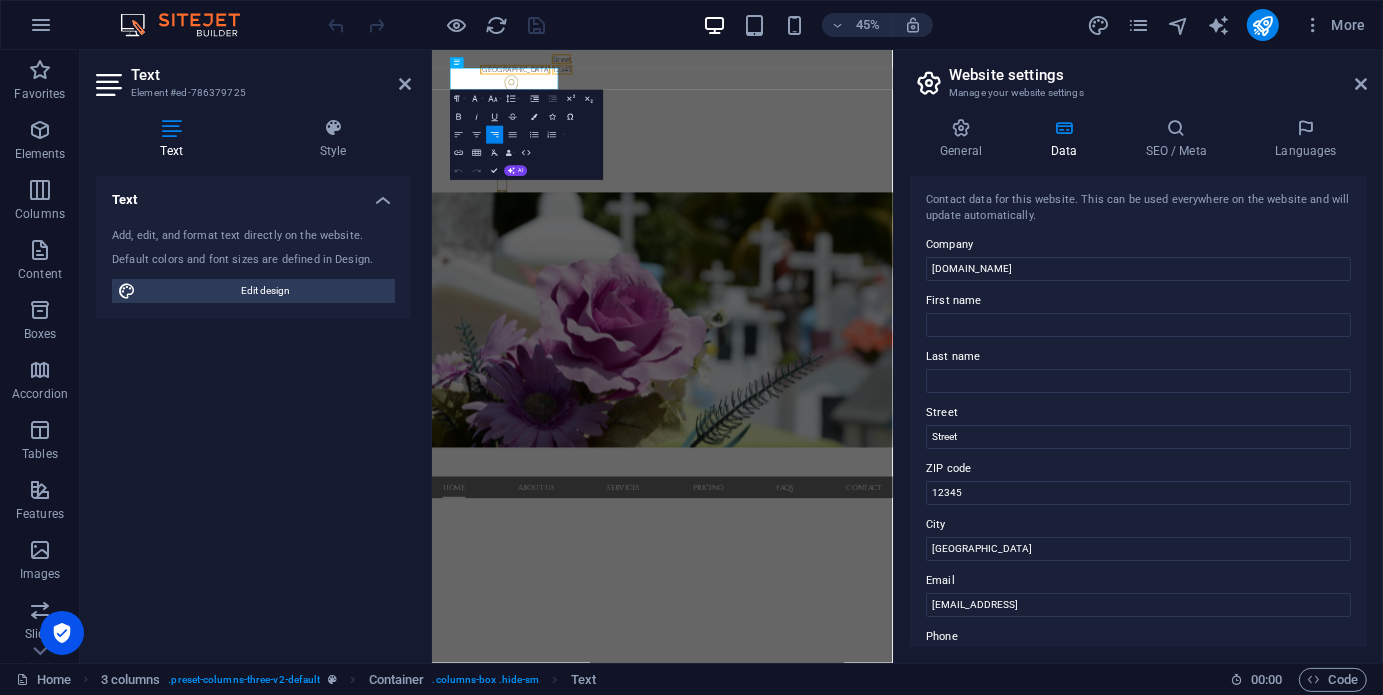 click on "Text Add, edit, and format text directly on the website. Default colors and font sizes are defined in Design. Edit design Alignment Left aligned Centered Right aligned" at bounding box center (253, 411) 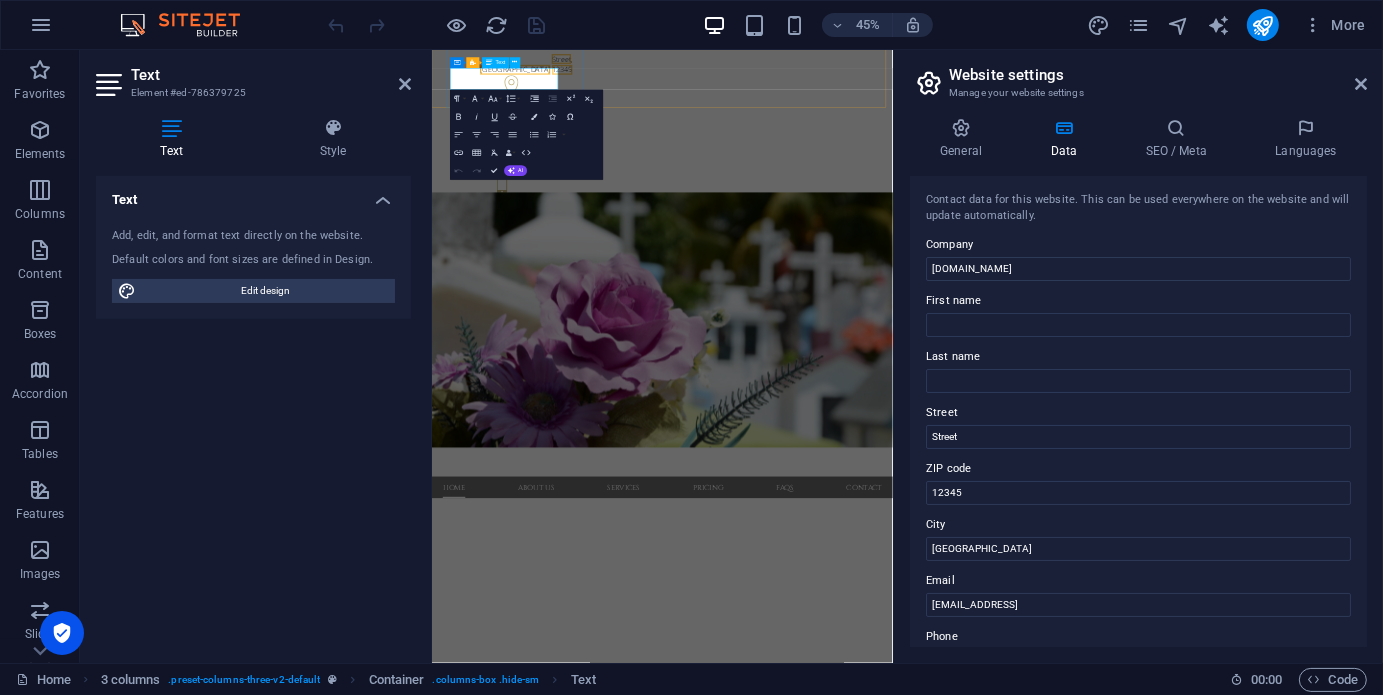 click on "Street" at bounding box center (718, 70) 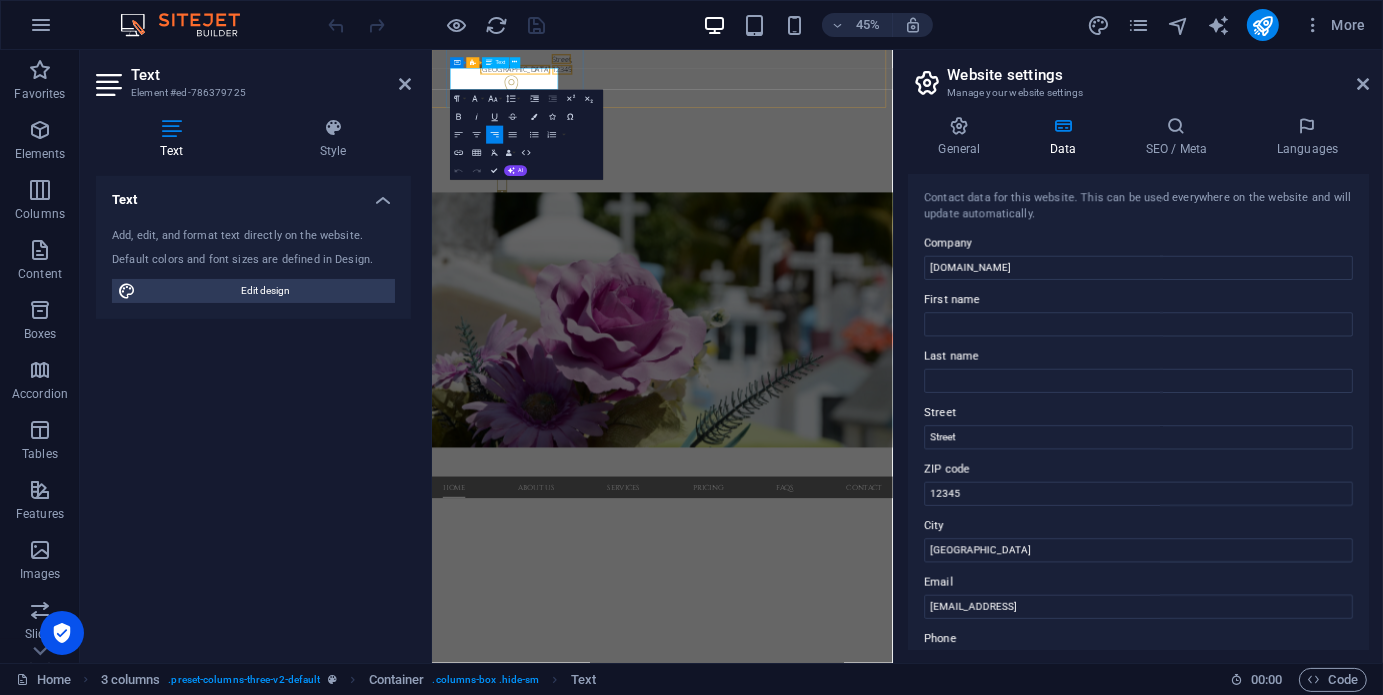 type 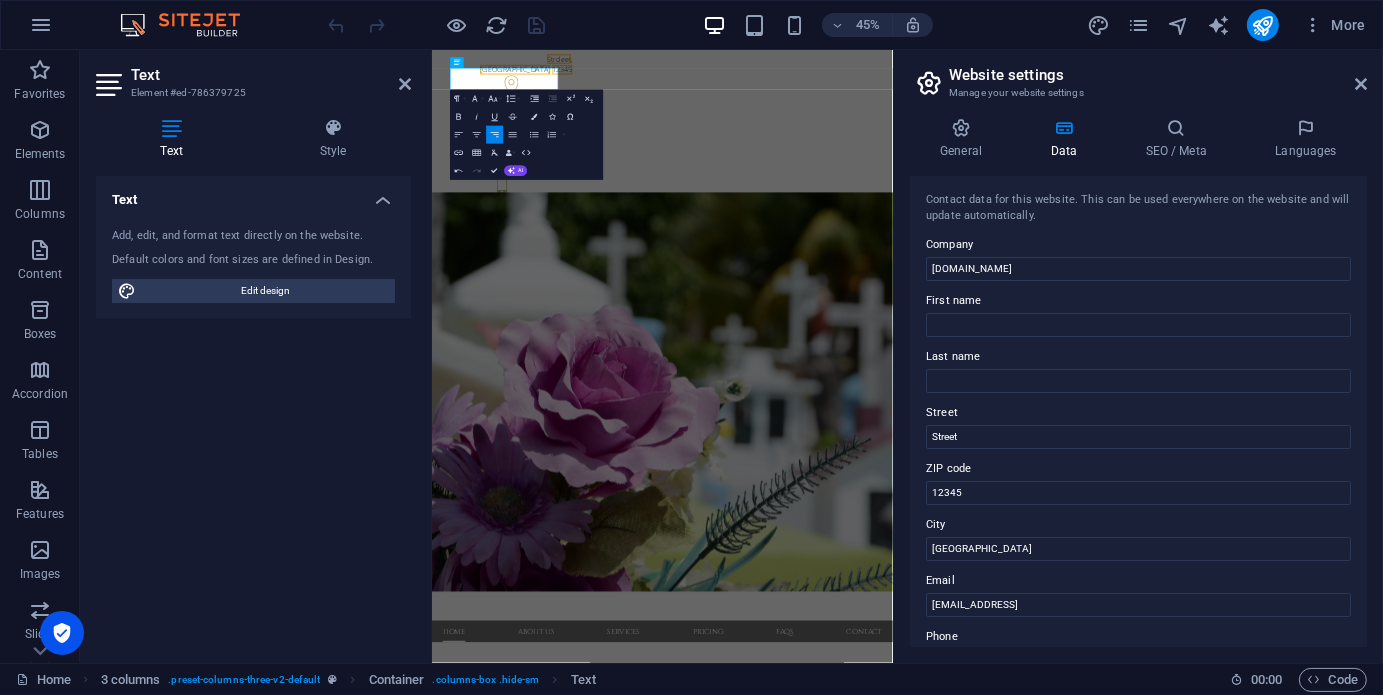 click on "Text Add, edit, and format text directly on the website. Default colors and font sizes are defined in Design. Edit design Alignment Left aligned Centered Right aligned" at bounding box center [253, 411] 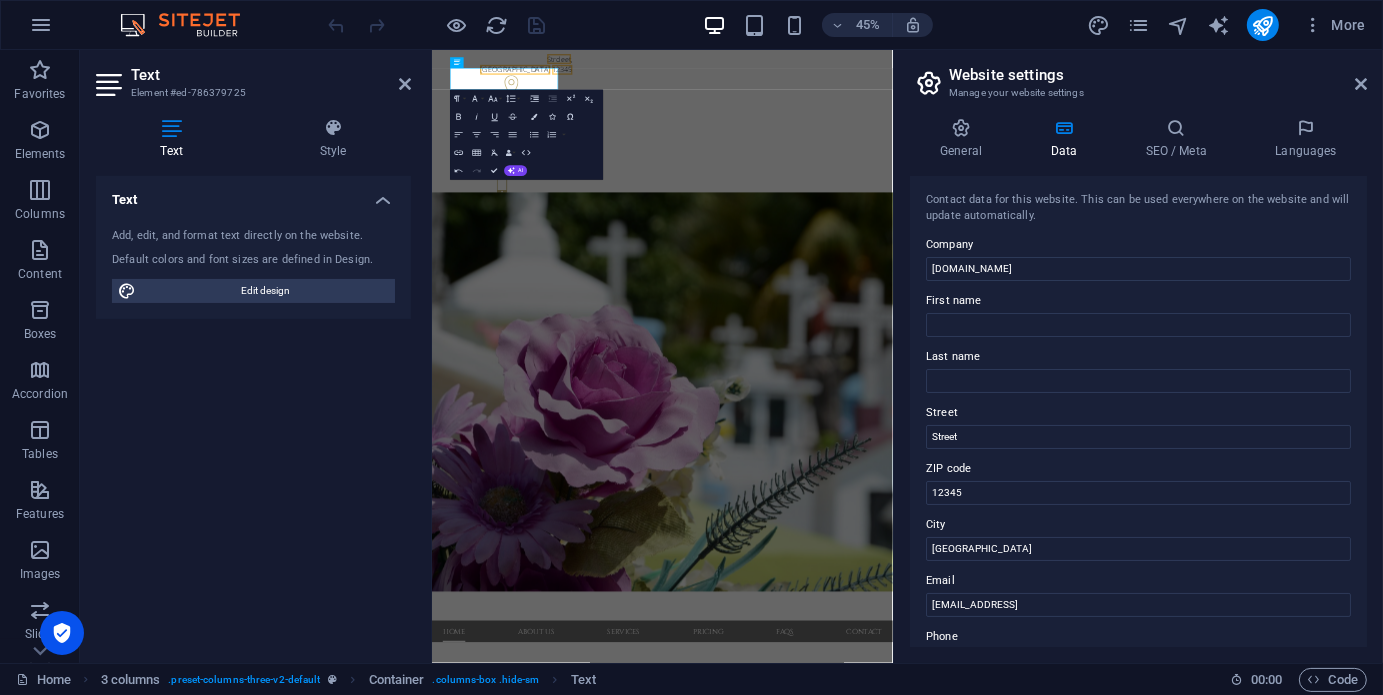 click on "Text Add, edit, and format text directly on the website. Default colors and font sizes are defined in Design. Edit design Alignment Left aligned Centered Right aligned" at bounding box center (253, 411) 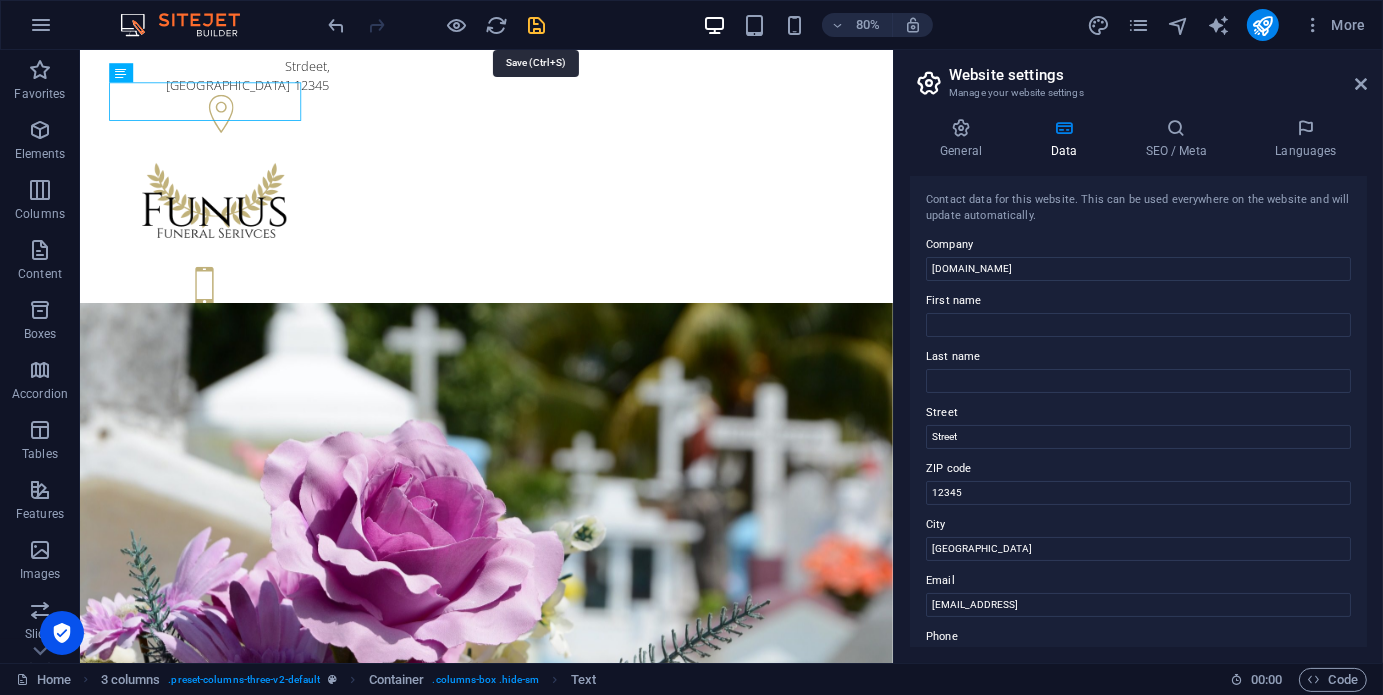 click at bounding box center (537, 25) 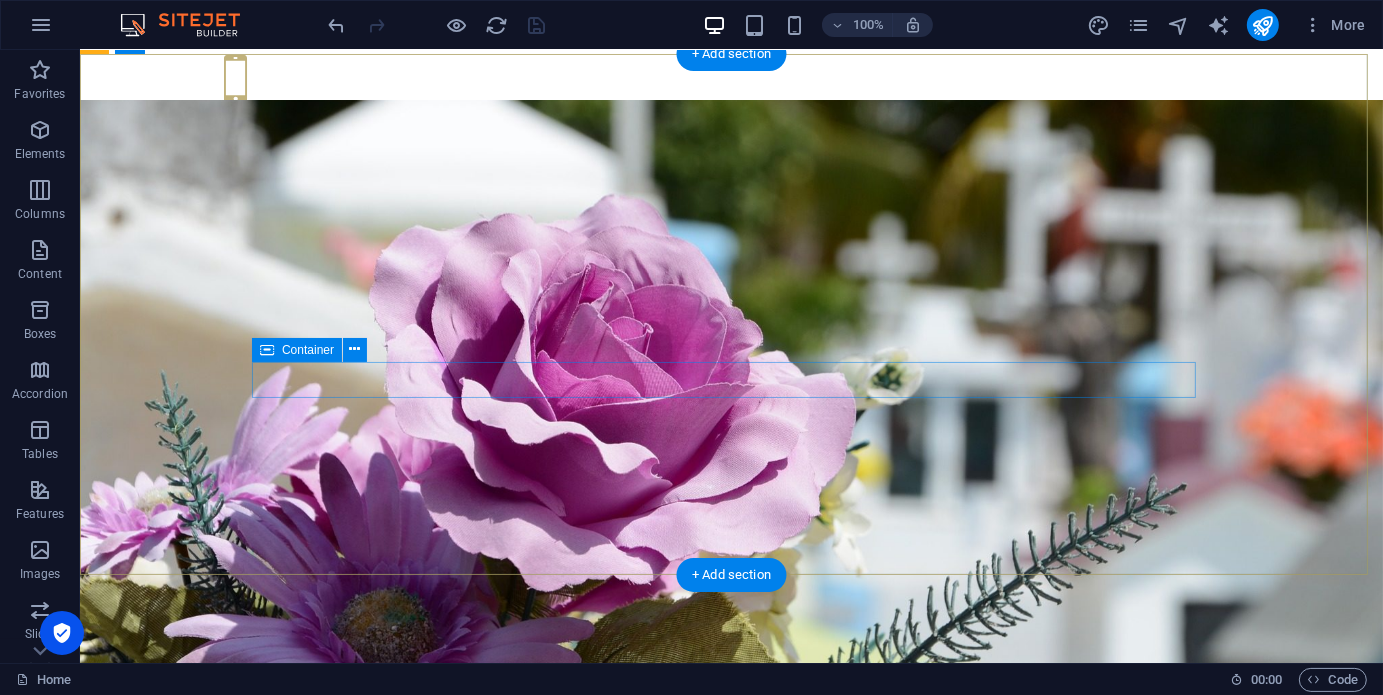 scroll, scrollTop: 0, scrollLeft: 0, axis: both 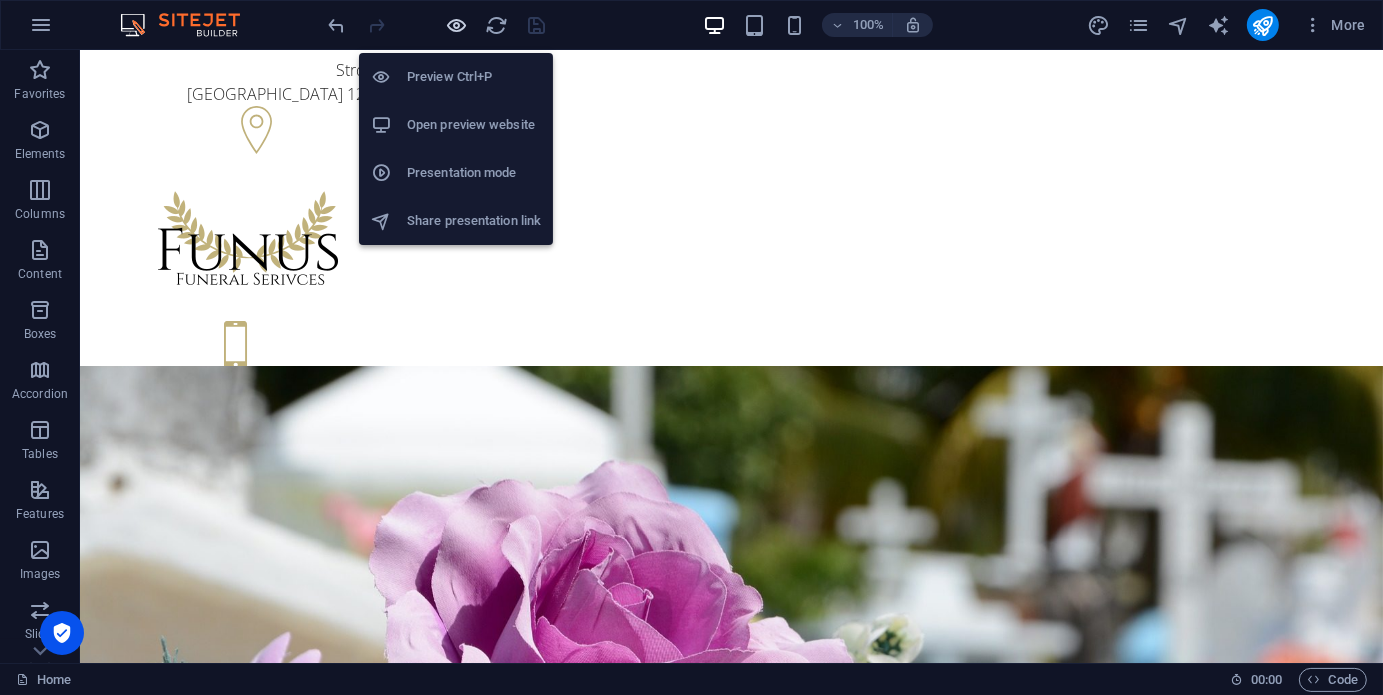 click at bounding box center (457, 25) 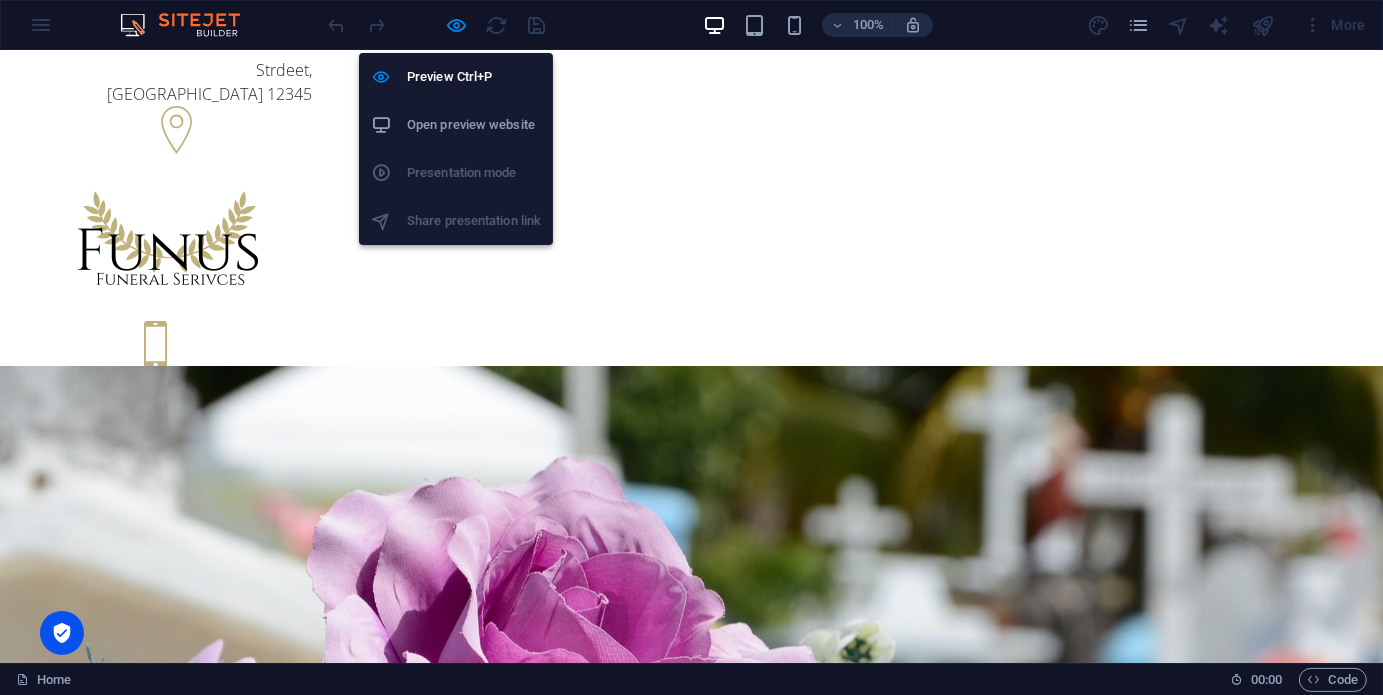 click on "Open preview website" at bounding box center (474, 125) 